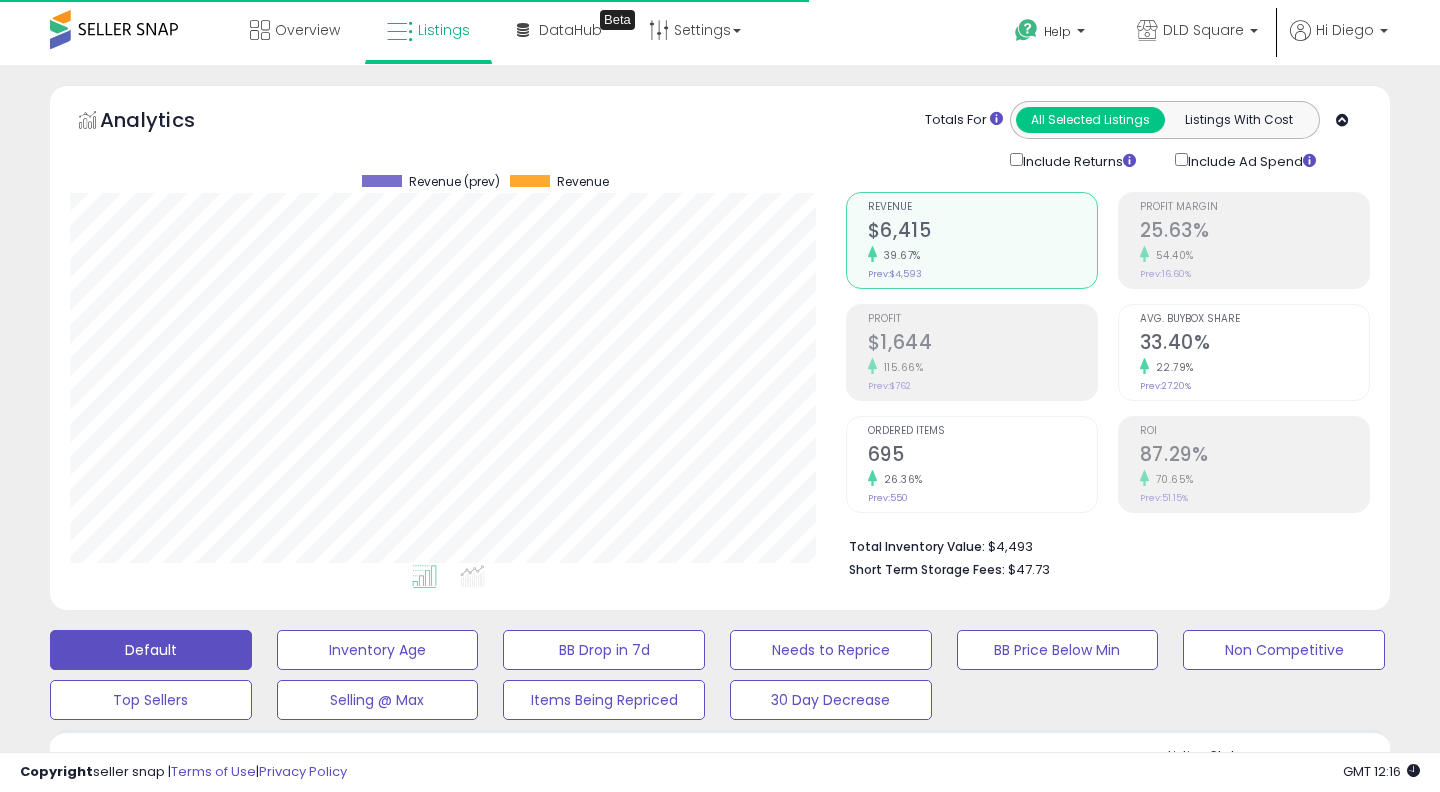 select on "**" 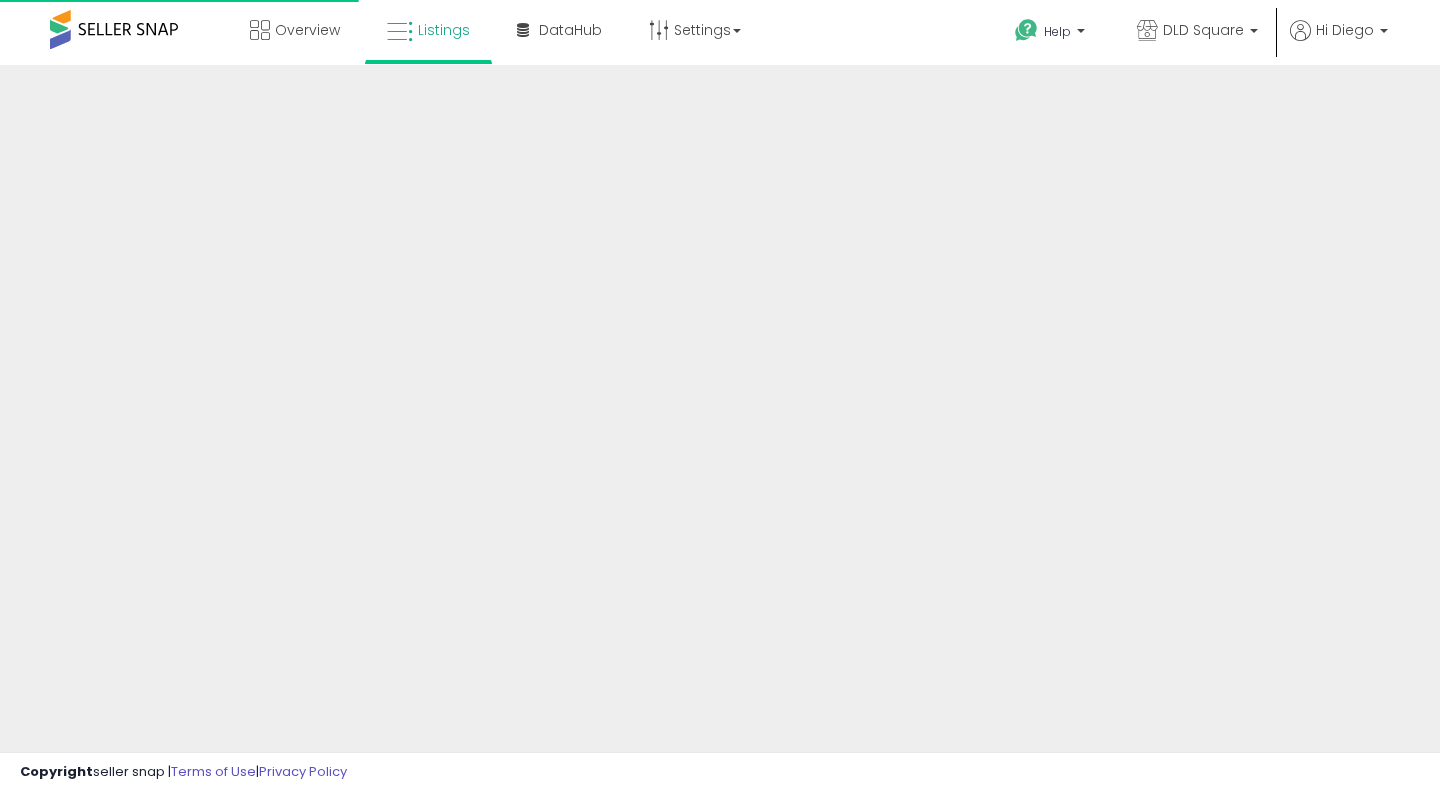 scroll, scrollTop: 0, scrollLeft: 0, axis: both 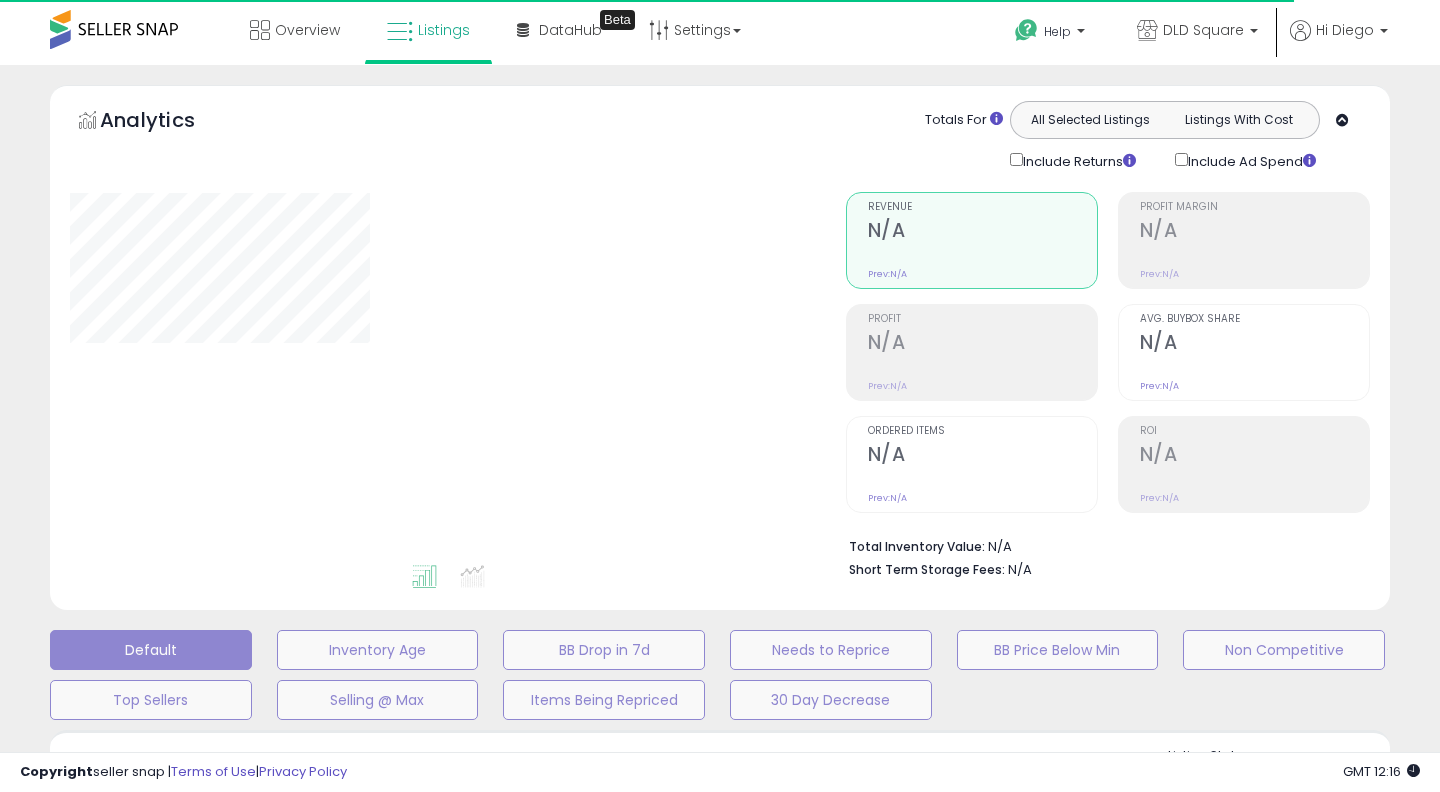 type on "**********" 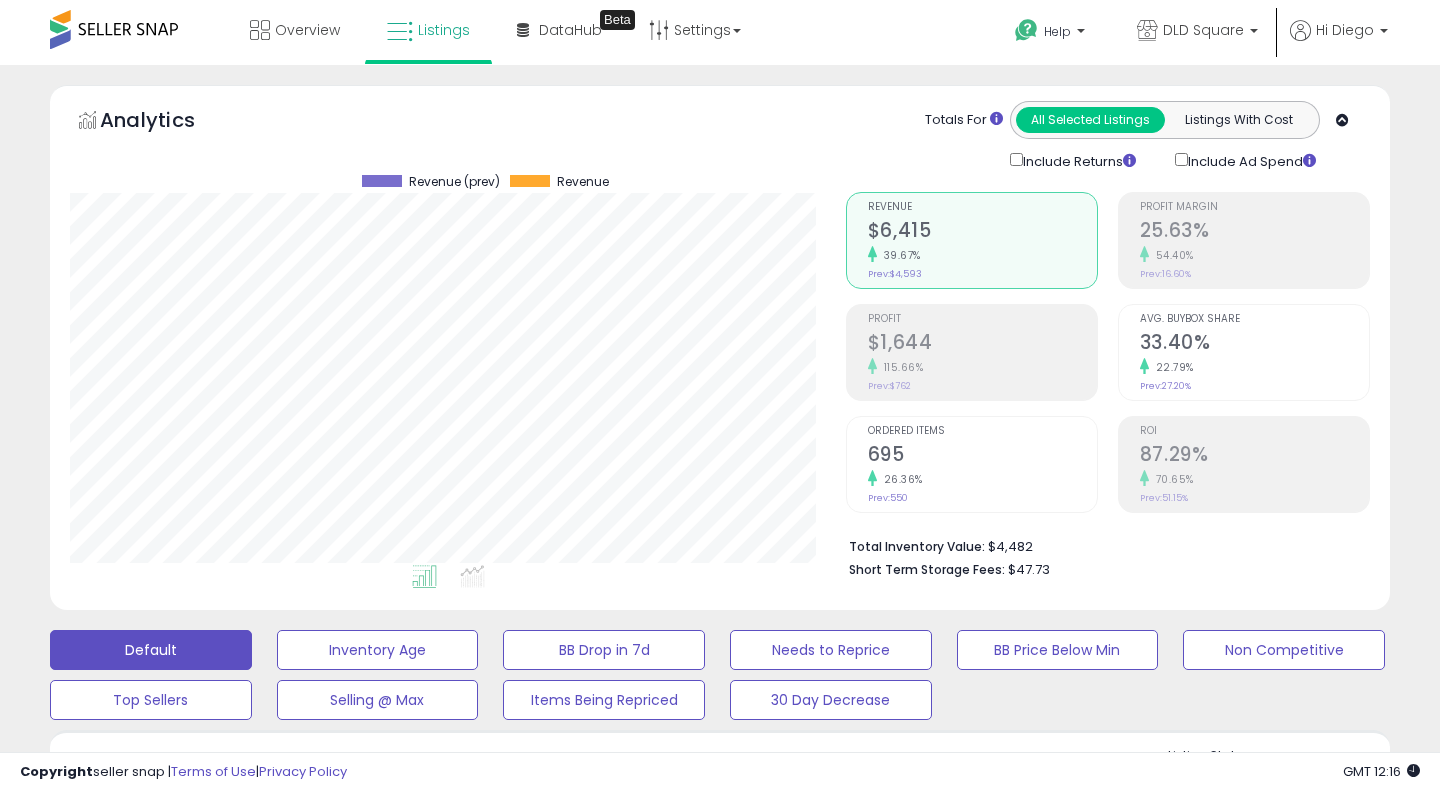 scroll, scrollTop: 999590, scrollLeft: 999224, axis: both 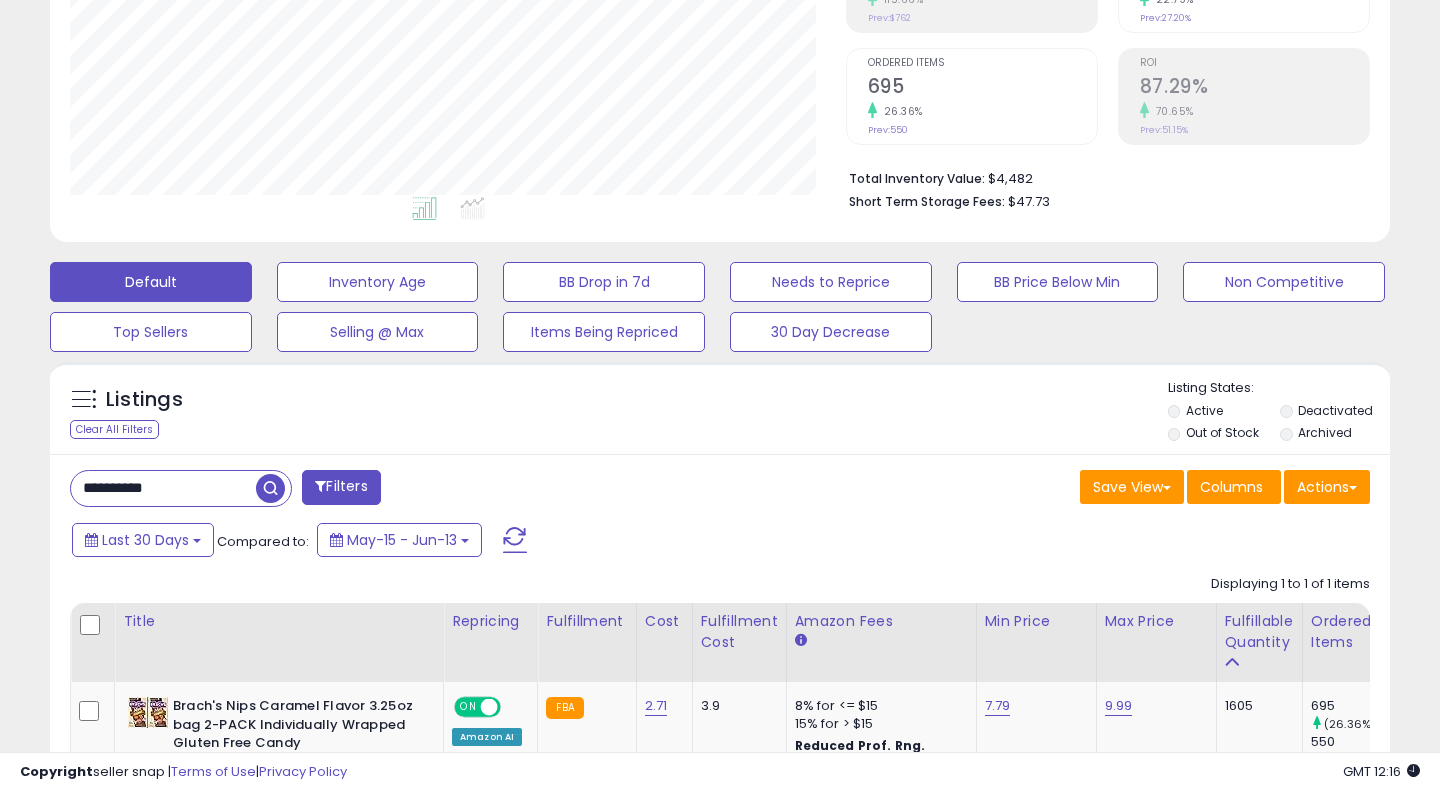 click on "**********" at bounding box center [163, 488] 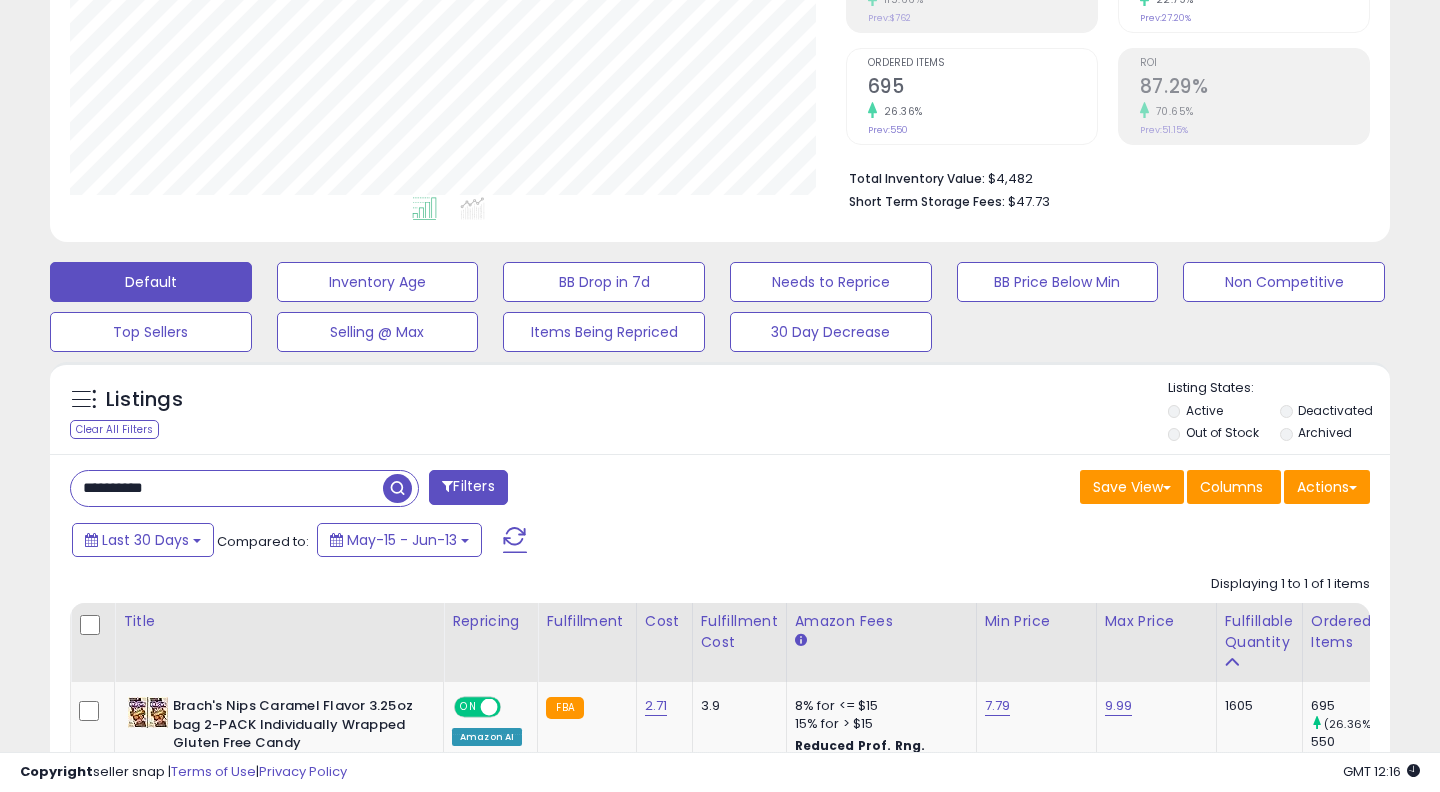 click on "**********" at bounding box center (227, 488) 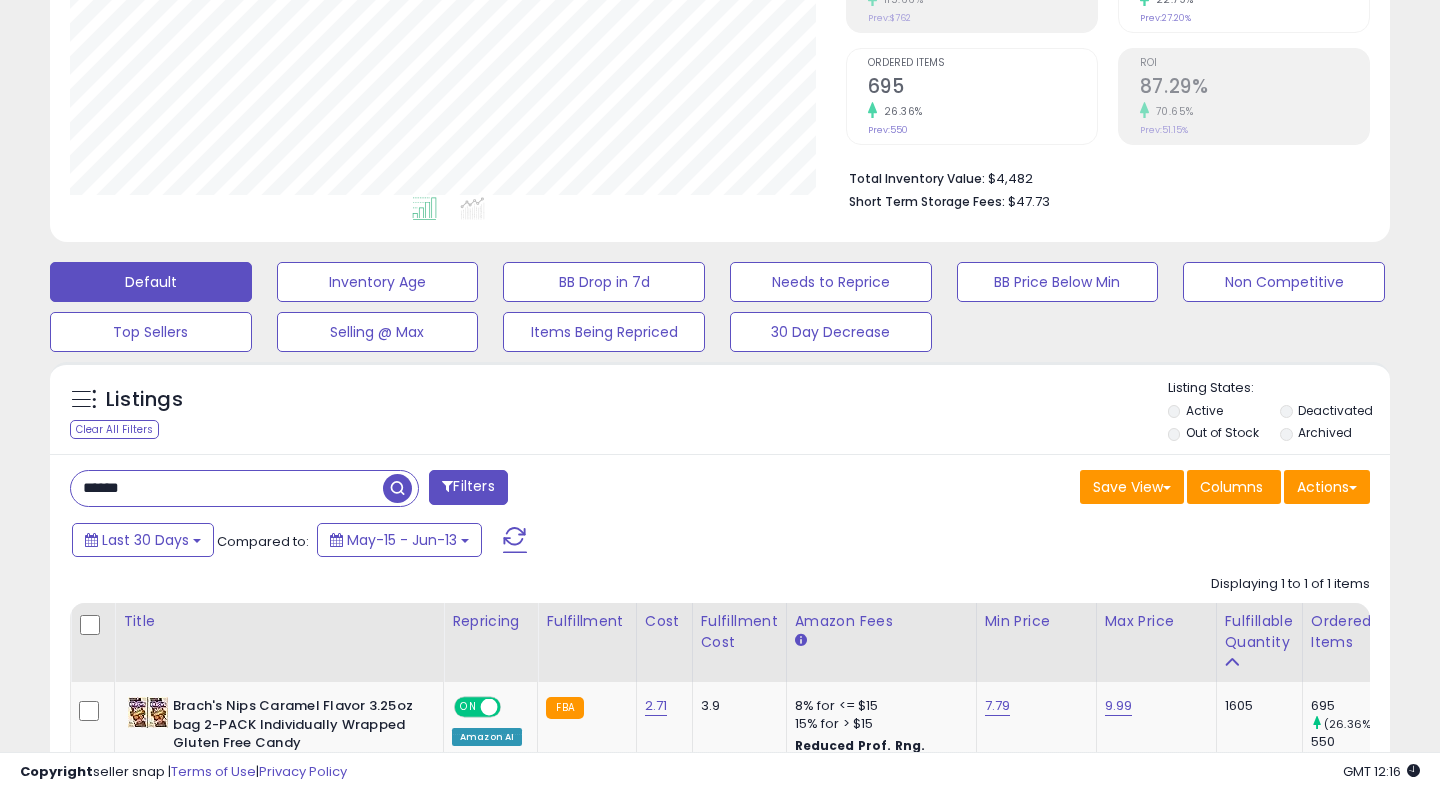 type on "******" 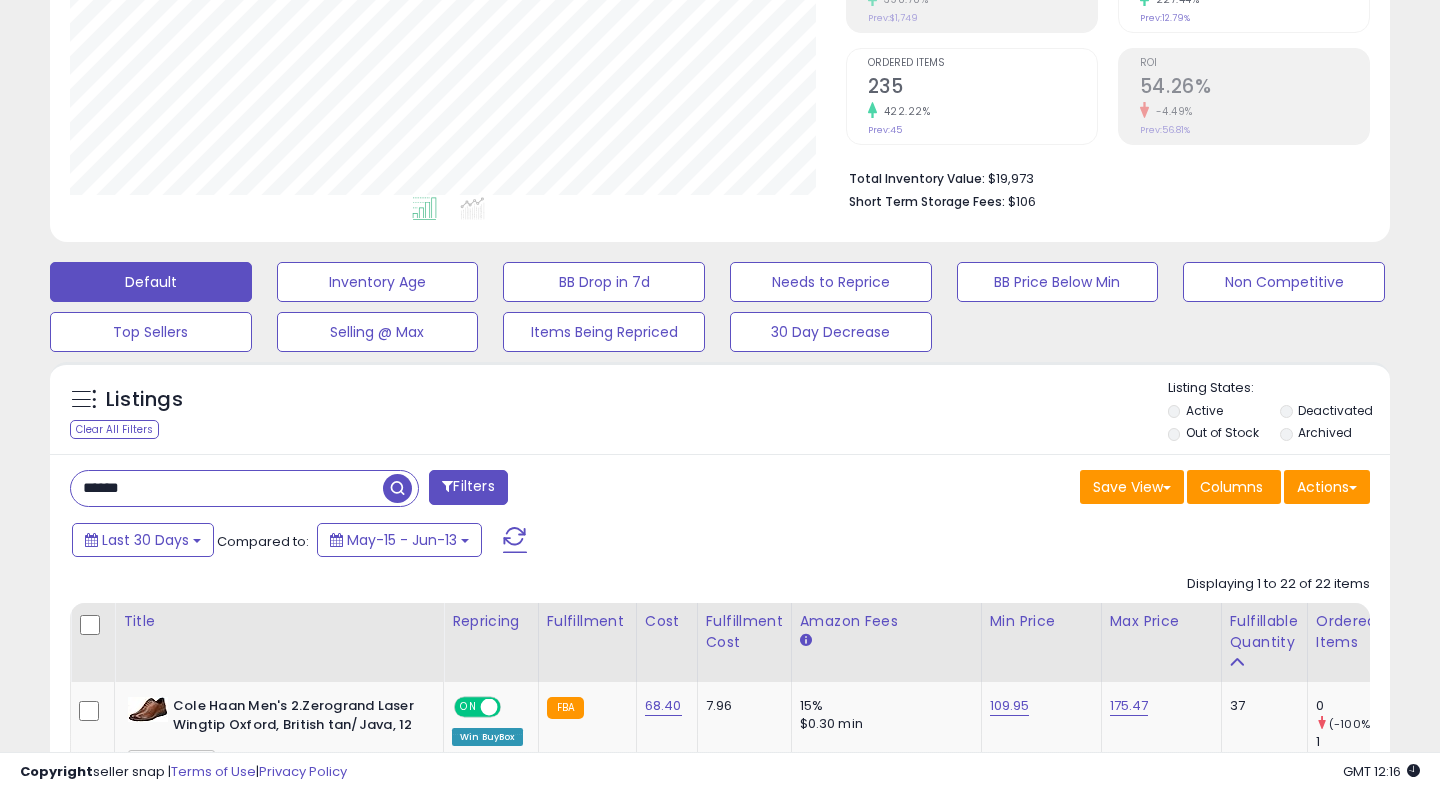 scroll, scrollTop: 999590, scrollLeft: 999224, axis: both 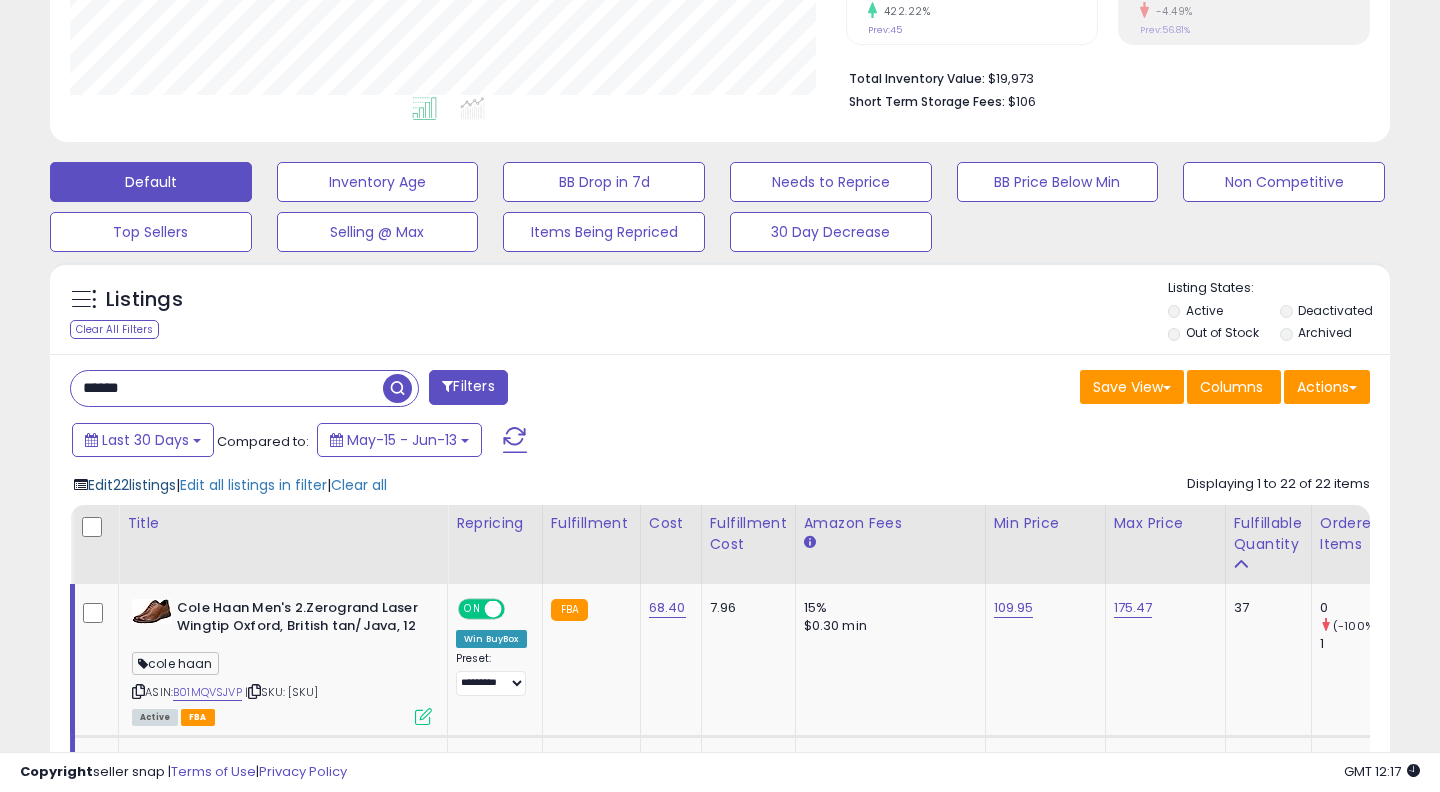 click on "Edit  22  listings" at bounding box center [132, 485] 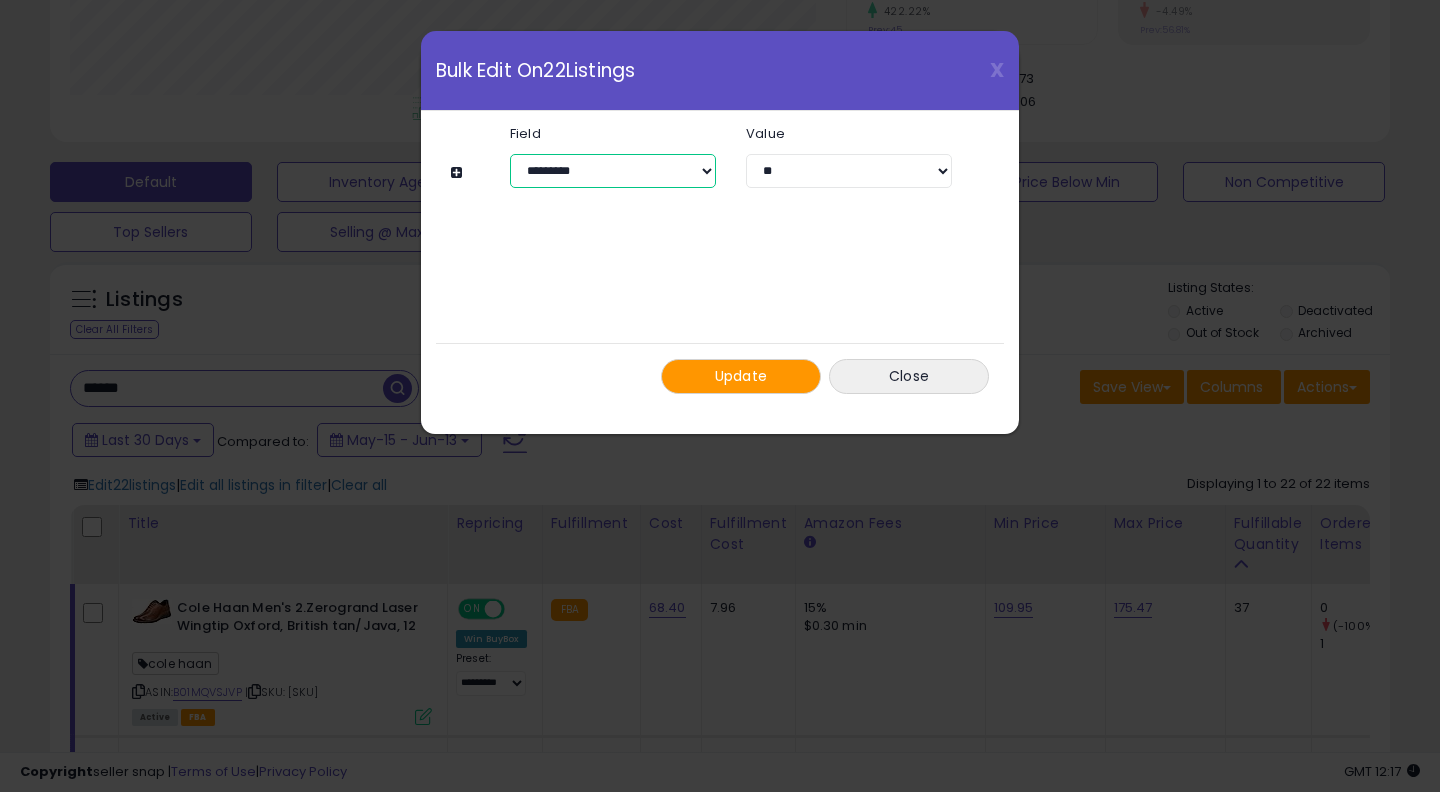 click on "**********" at bounding box center (613, 171) 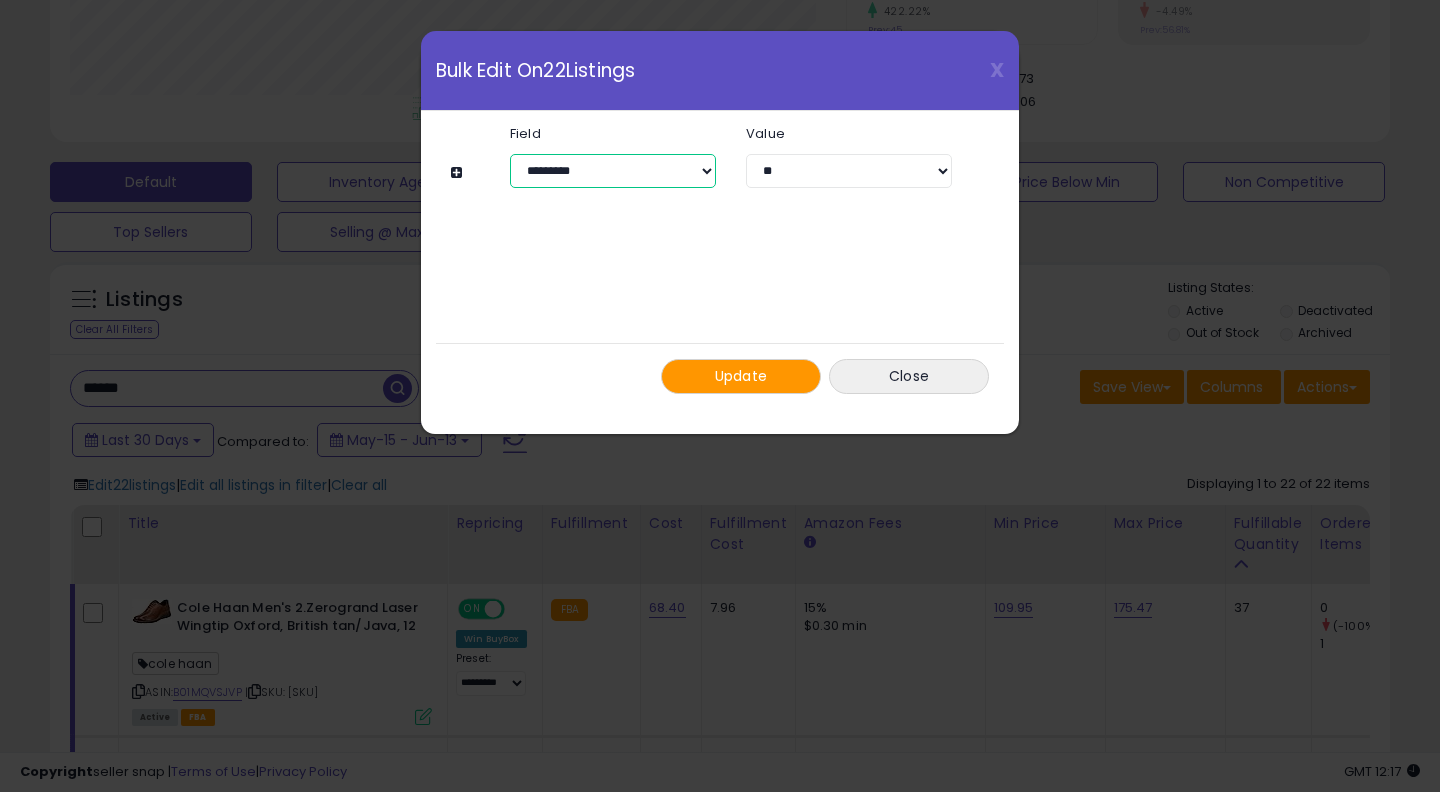 select on "**********" 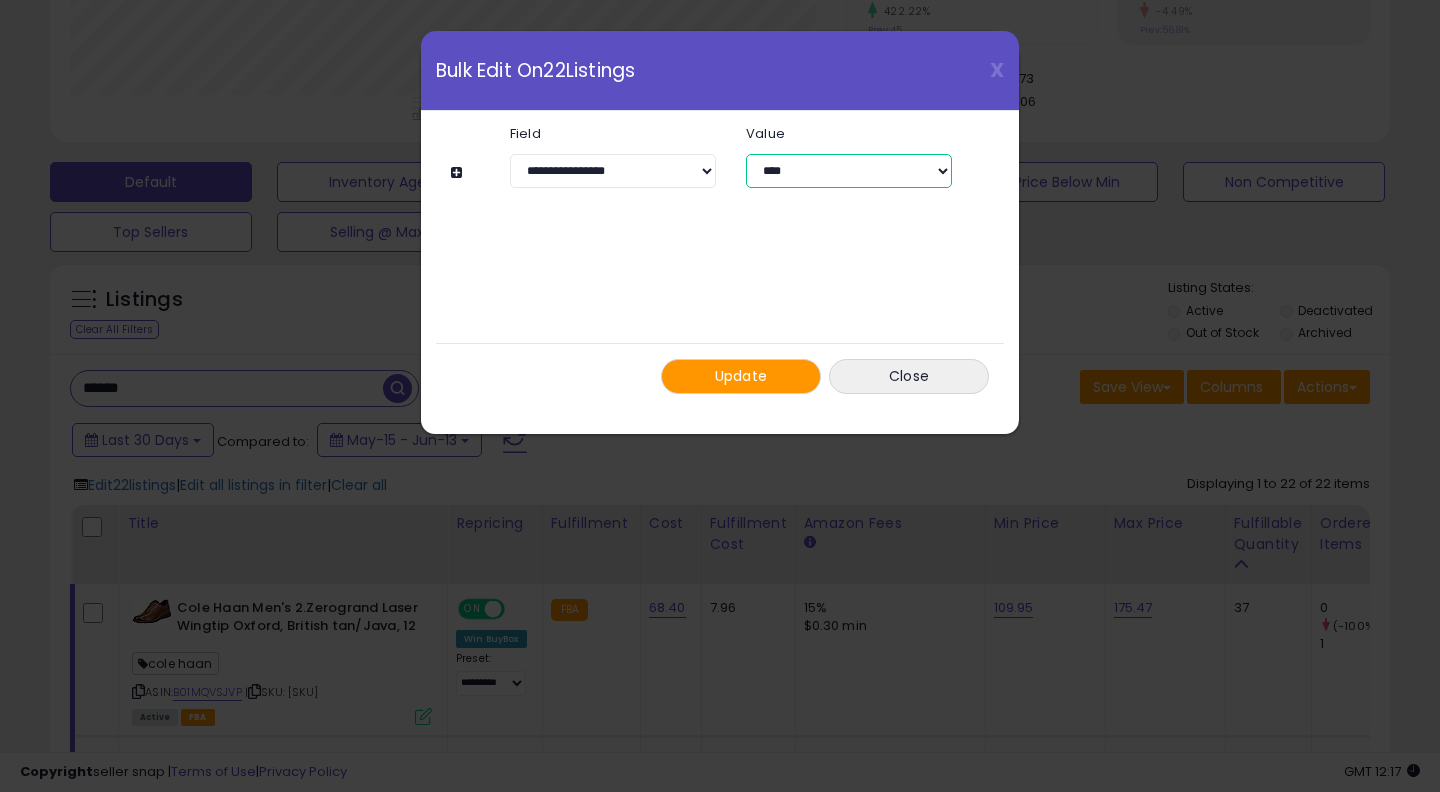 click on "**********" at bounding box center (849, 171) 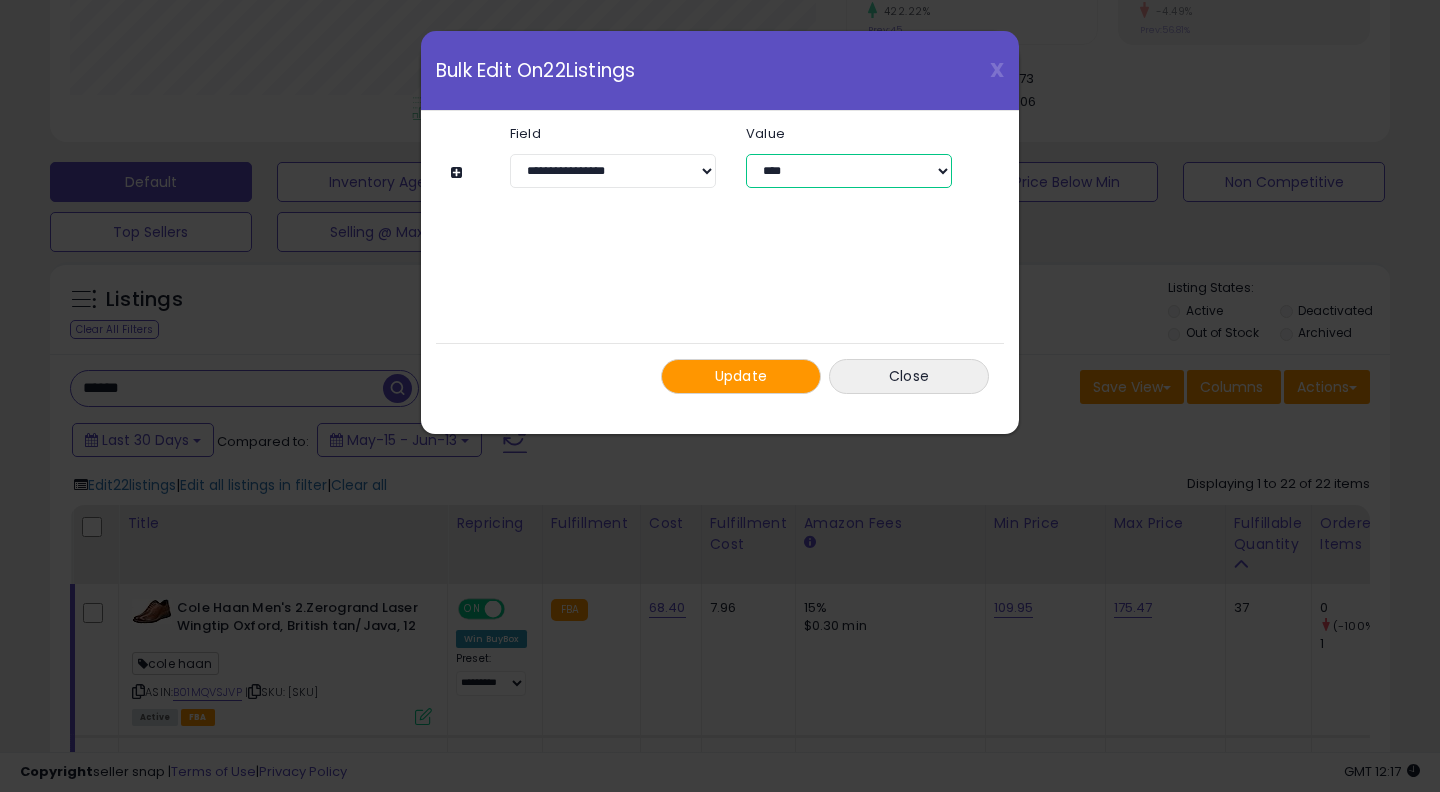 select on "*****" 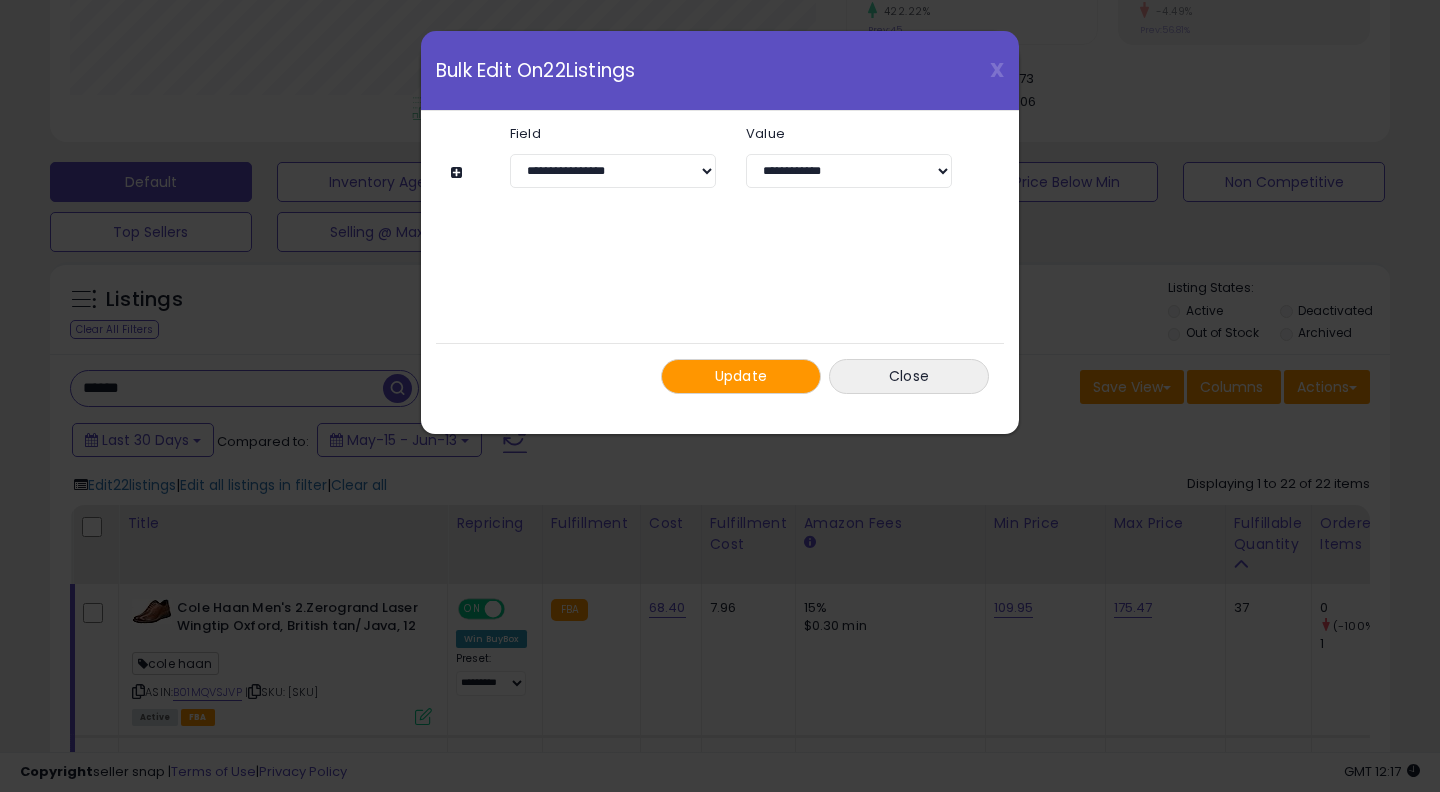 click on "Update" at bounding box center [741, 376] 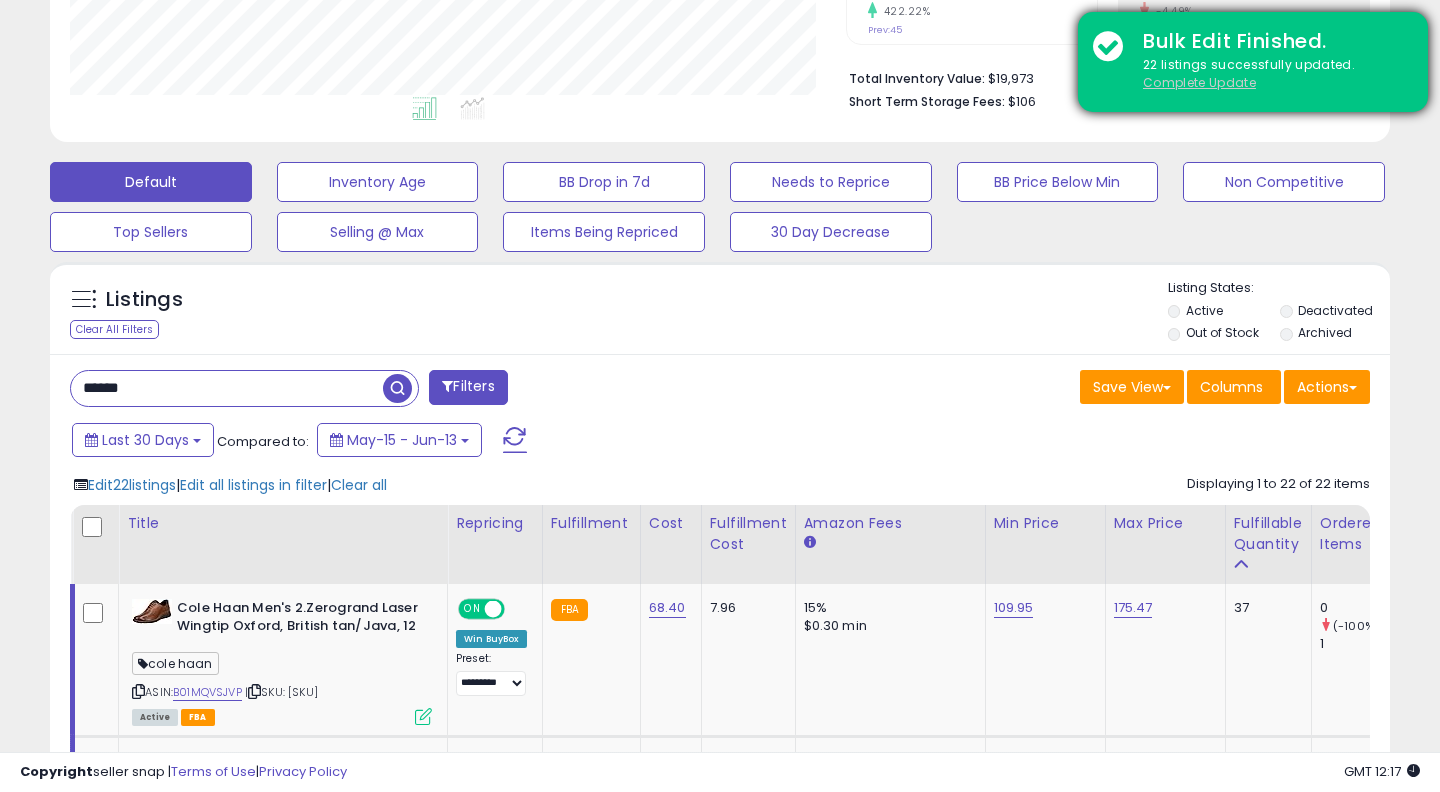 click on "Complete Update" at bounding box center [1199, 82] 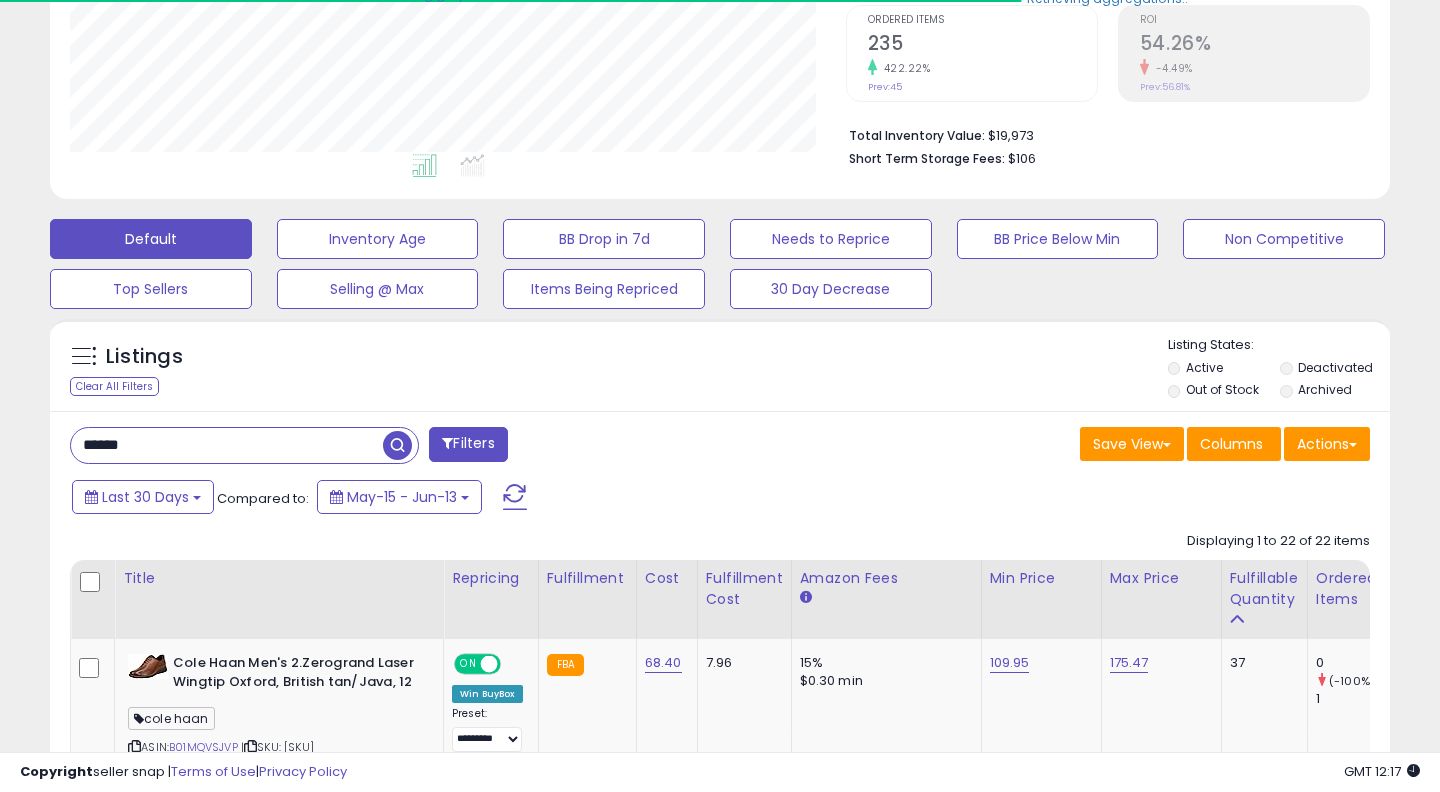 scroll, scrollTop: 468, scrollLeft: 0, axis: vertical 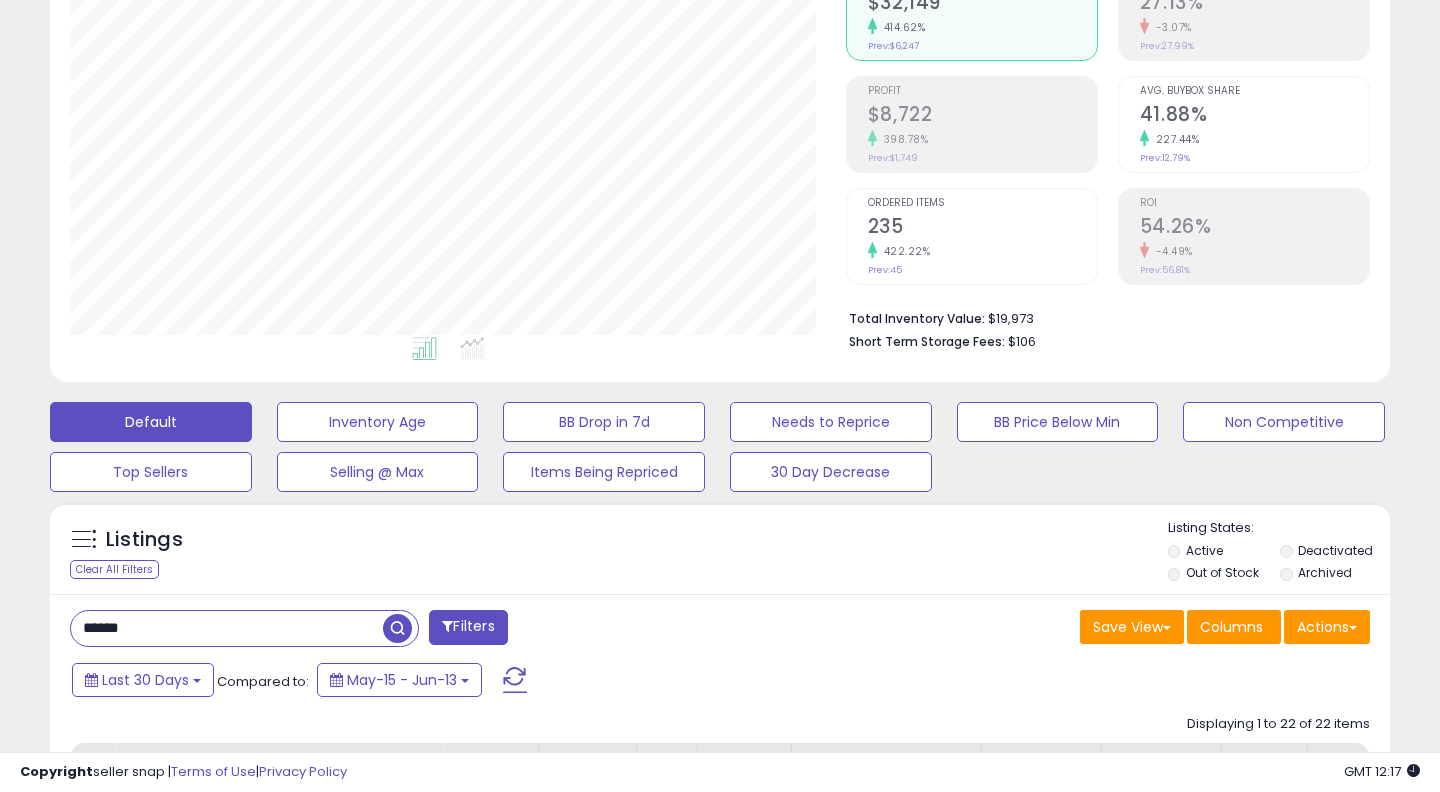 click on "******" at bounding box center (227, 628) 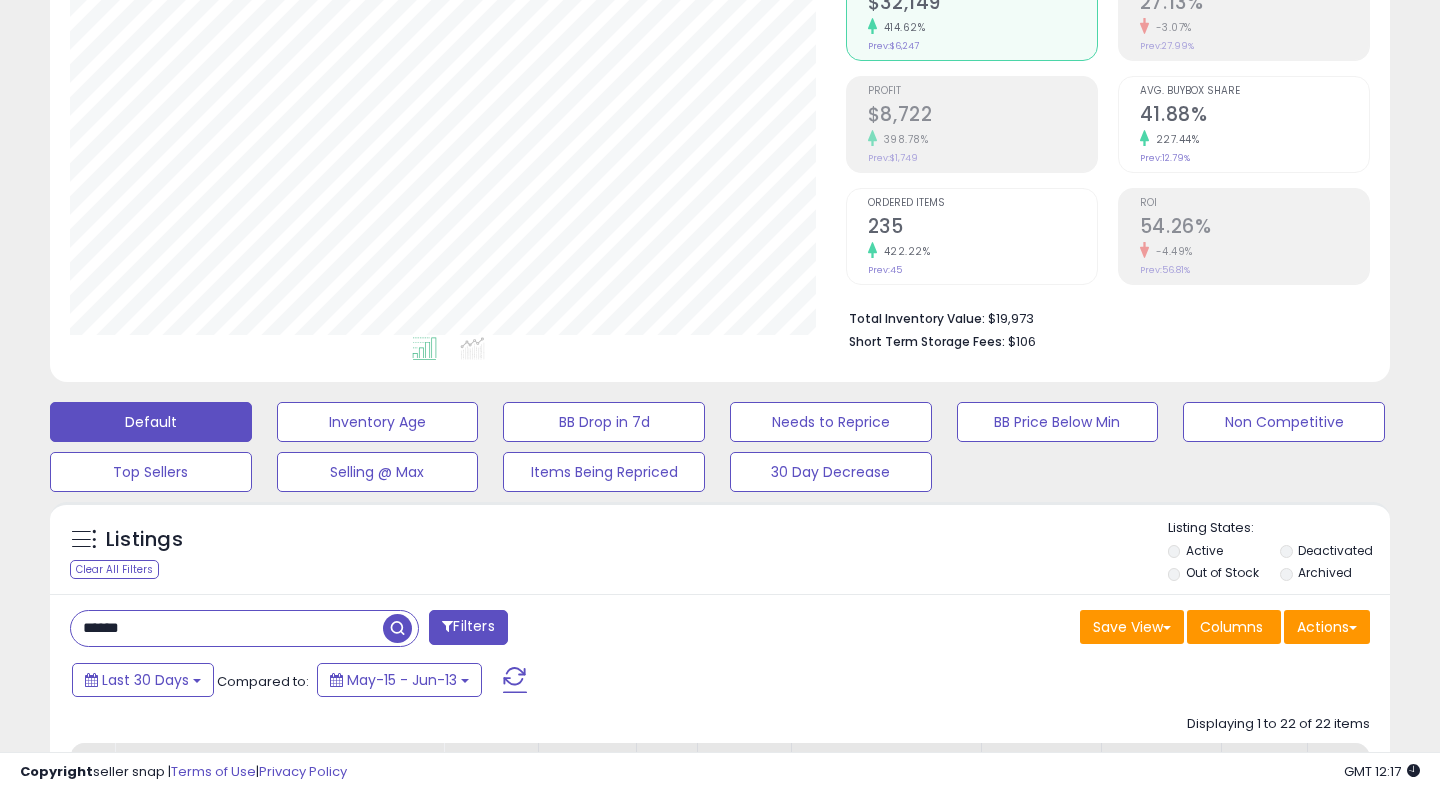 click on "******" at bounding box center (227, 628) 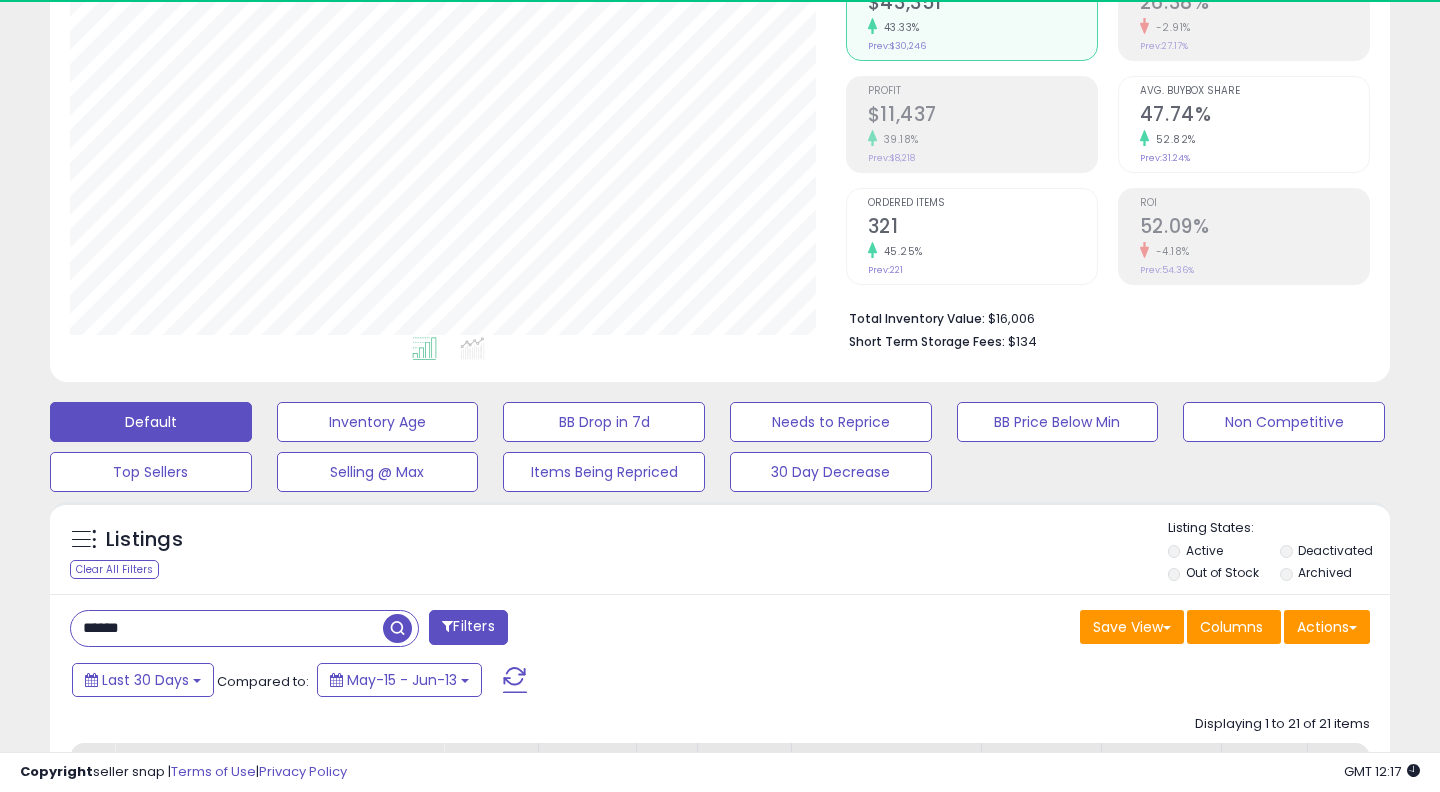 scroll, scrollTop: 999590, scrollLeft: 999224, axis: both 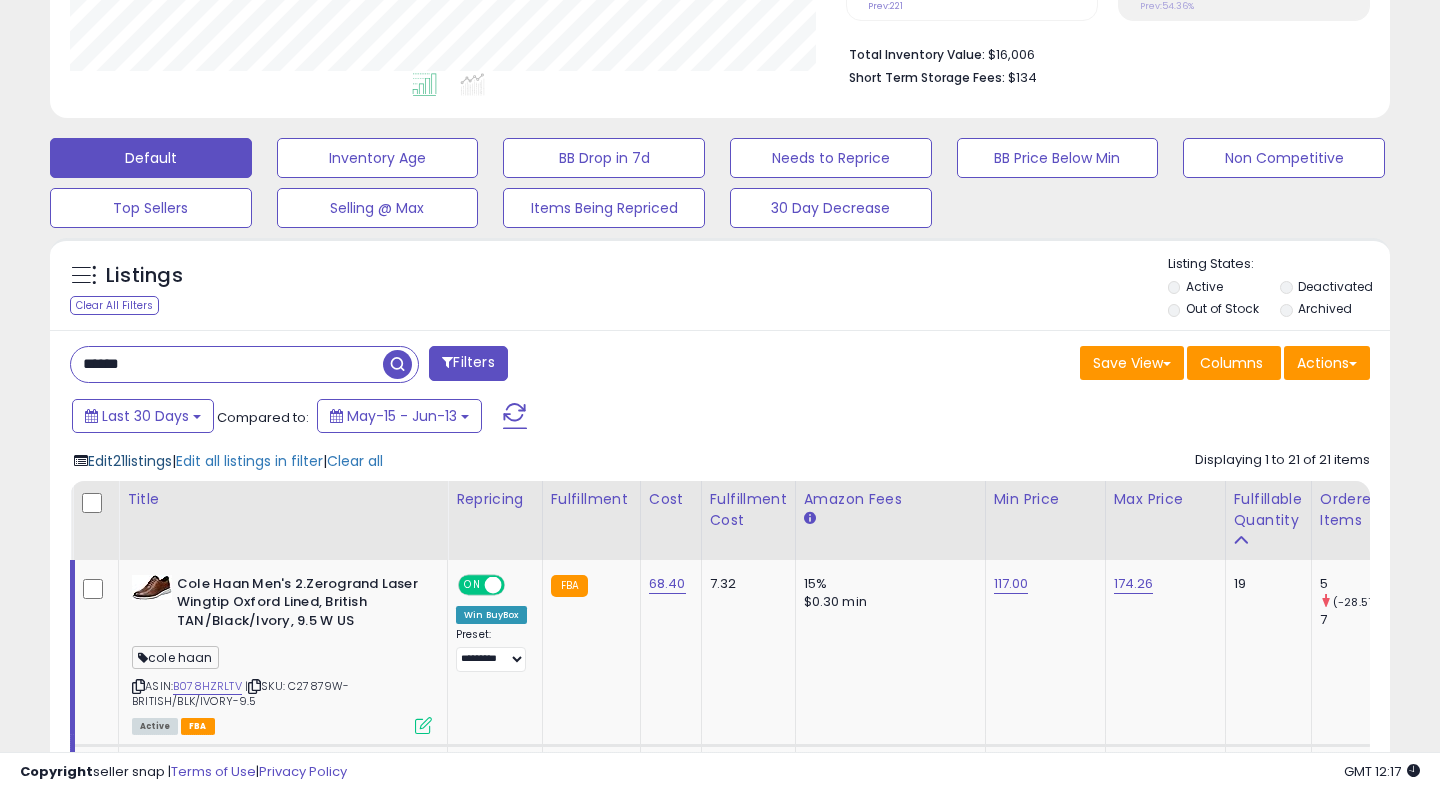 click on "Edit  21  listings" at bounding box center (130, 461) 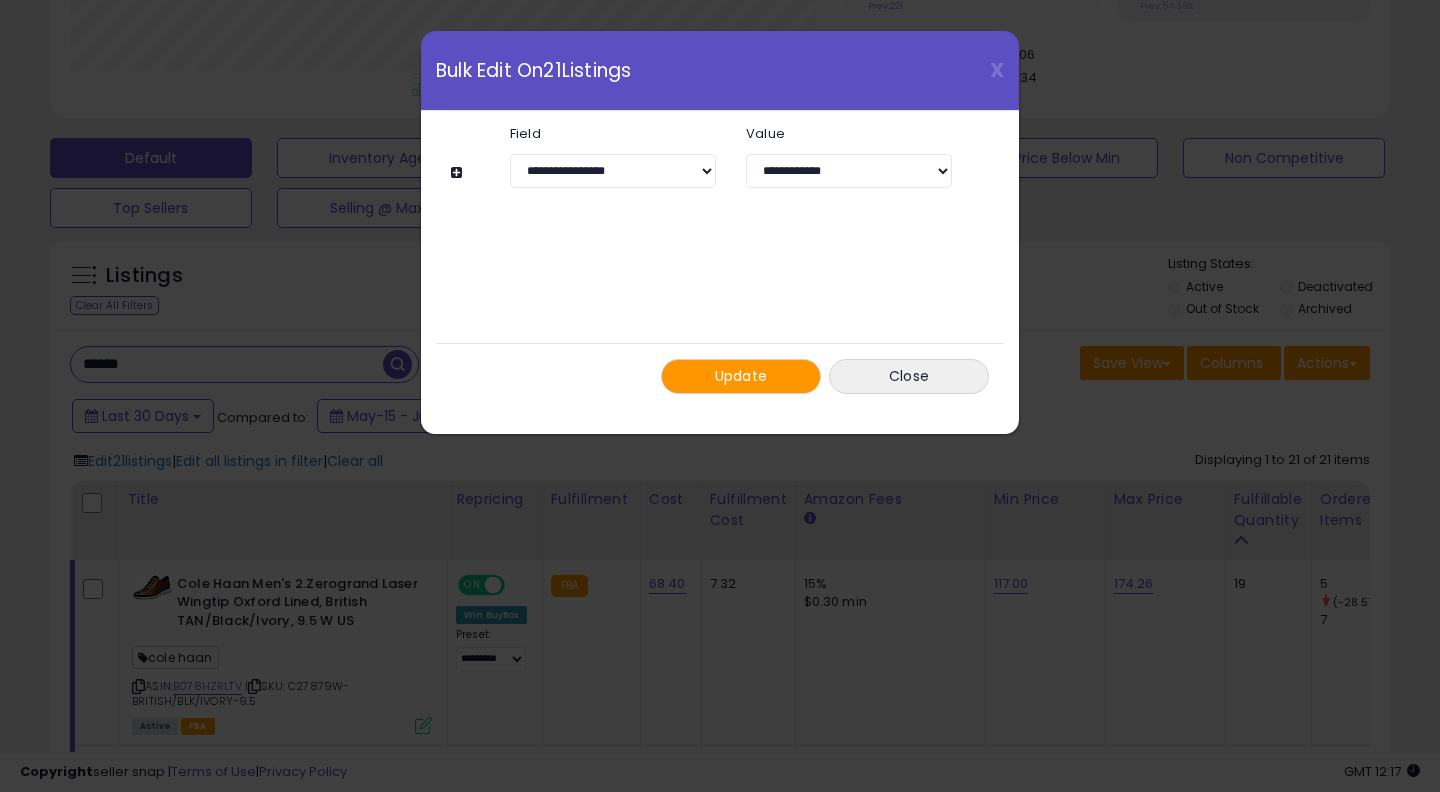 click on "Update" at bounding box center (741, 376) 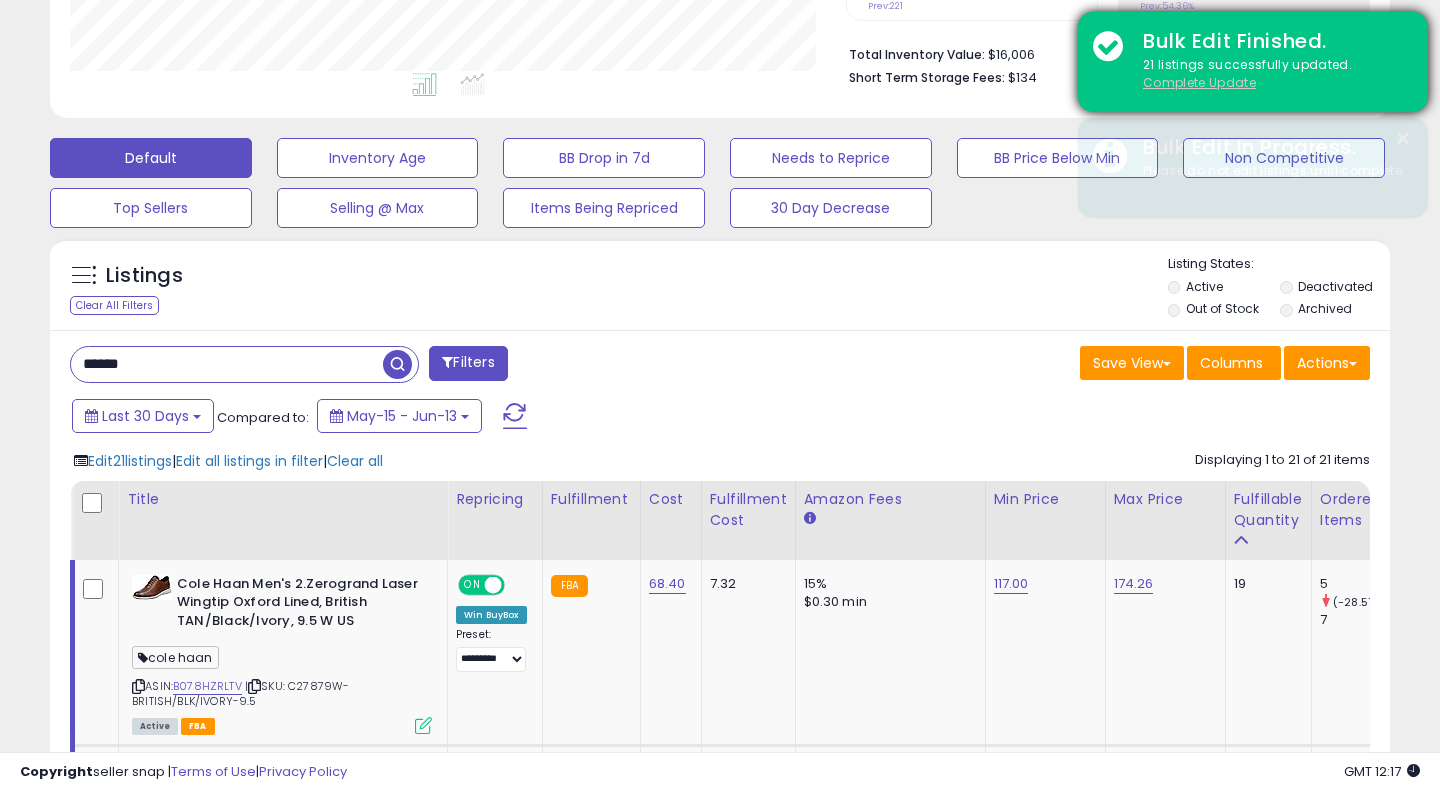 click on "Complete Update" at bounding box center [1199, 82] 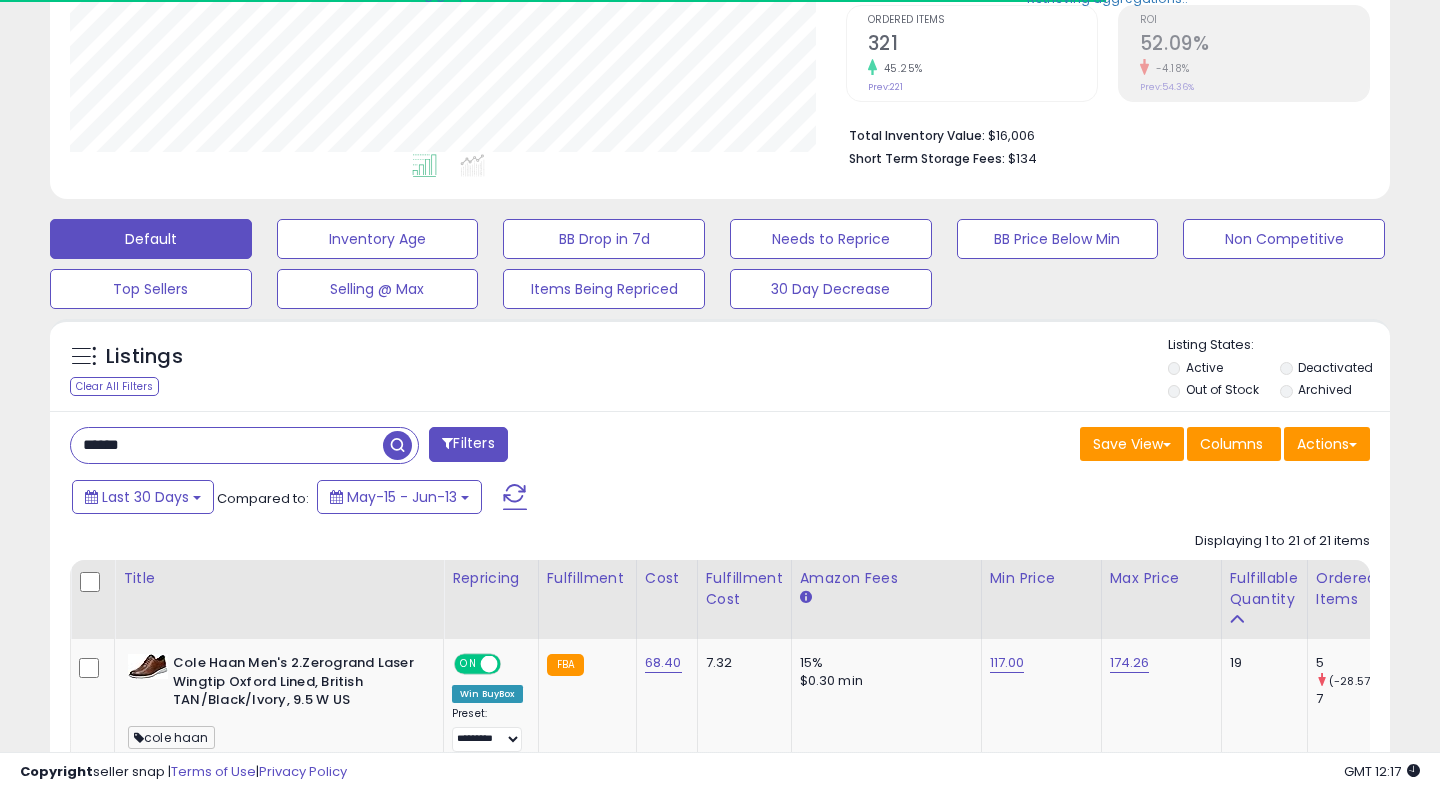 scroll, scrollTop: 492, scrollLeft: 0, axis: vertical 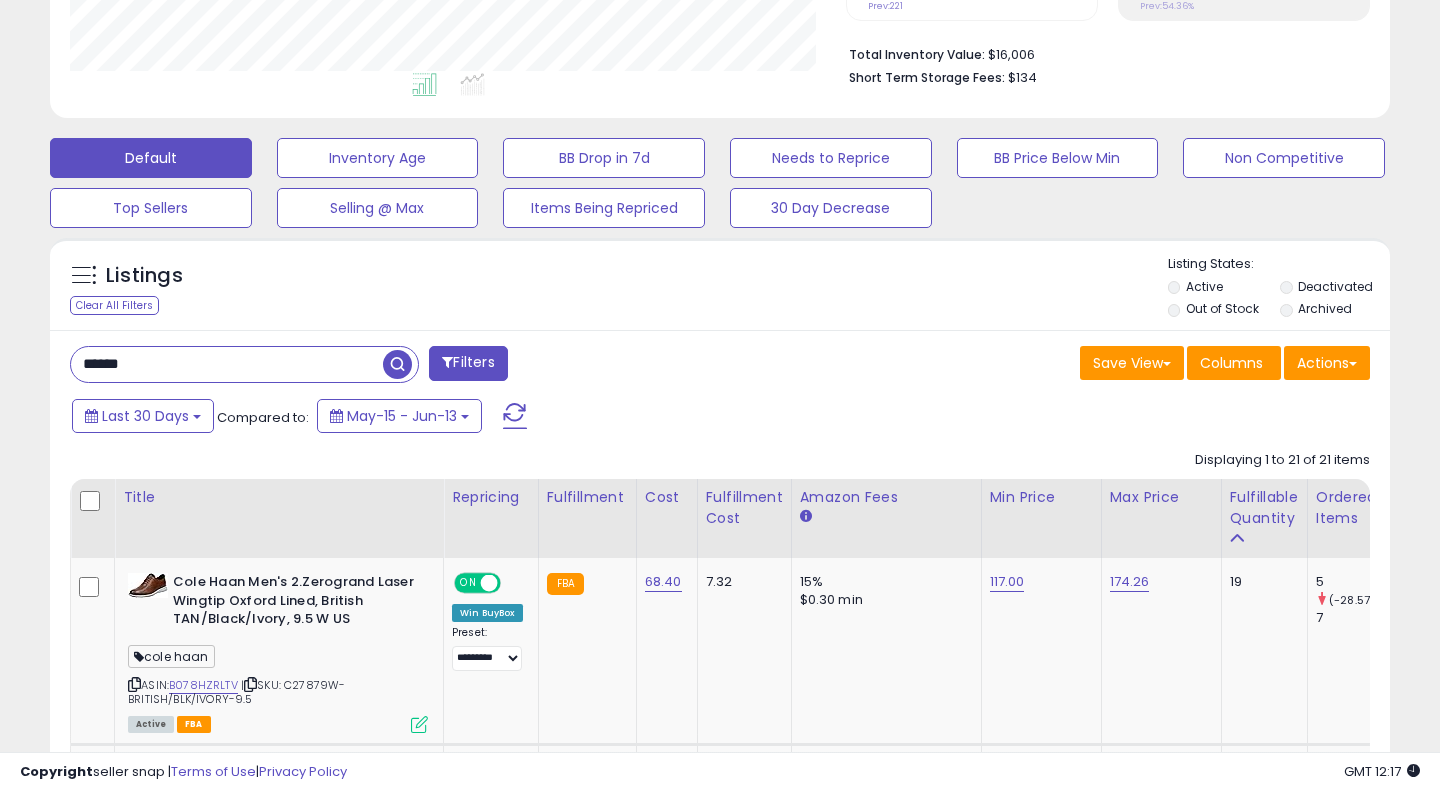 click on "******" at bounding box center [227, 364] 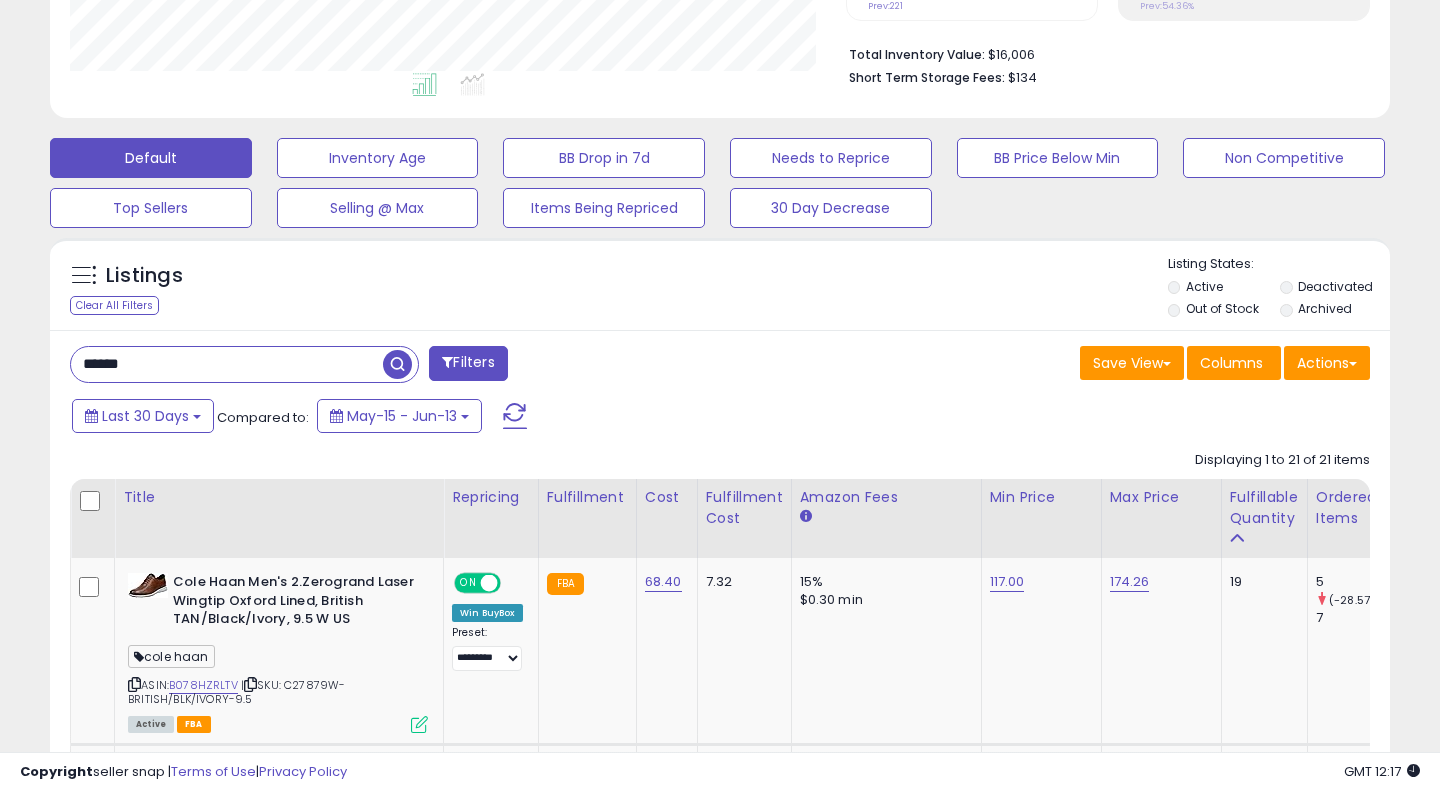 paste 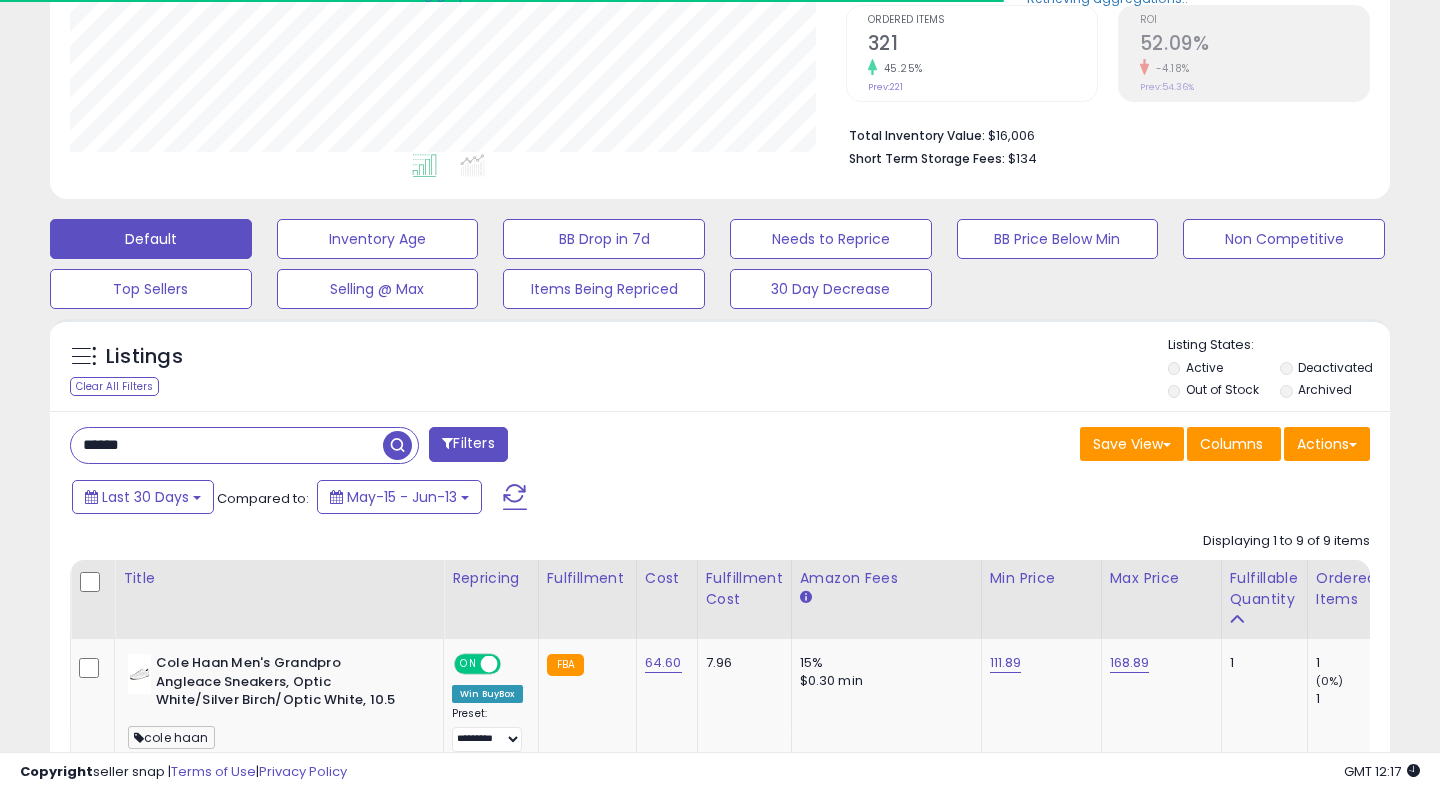 scroll, scrollTop: 492, scrollLeft: 0, axis: vertical 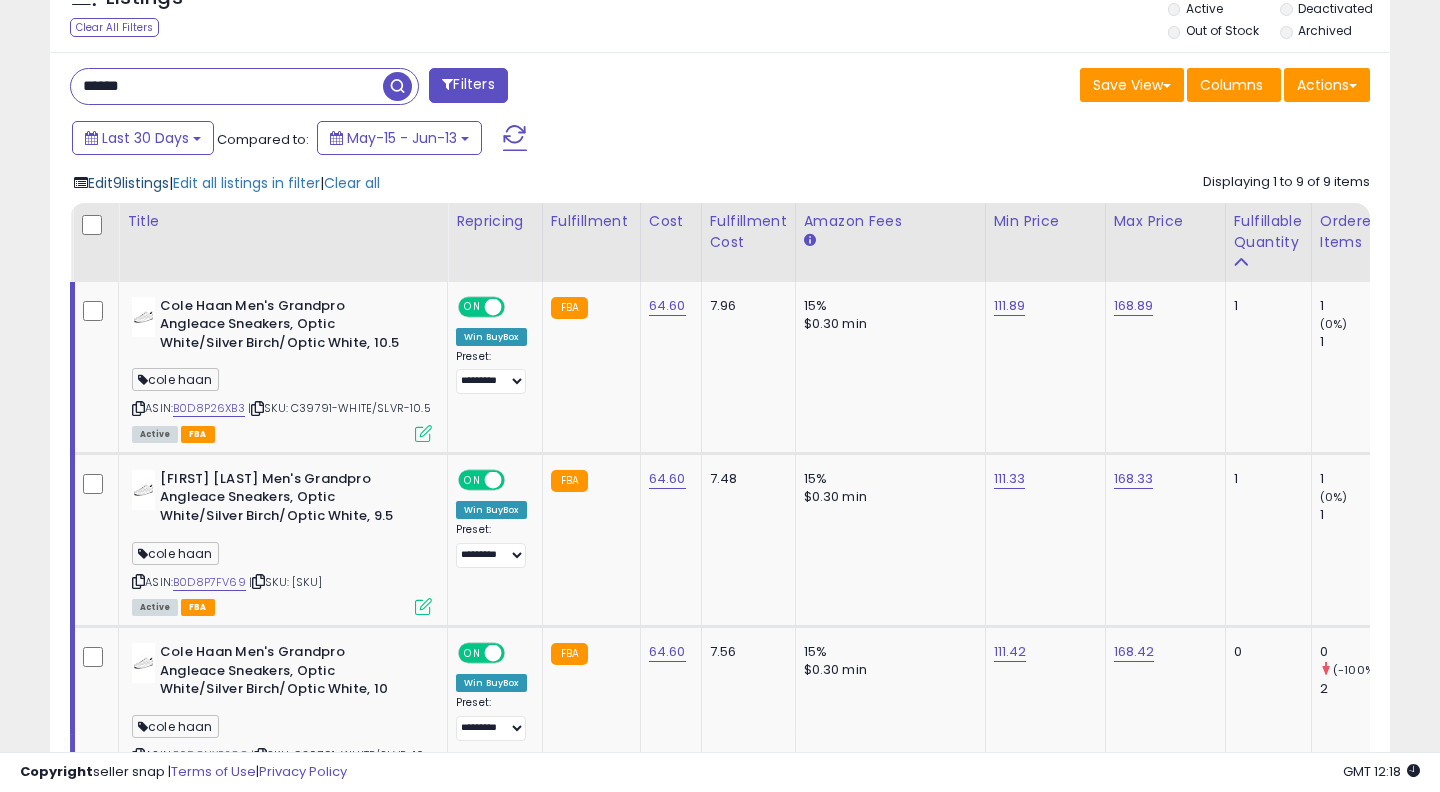 click on "Edit  9  listings" at bounding box center [128, 183] 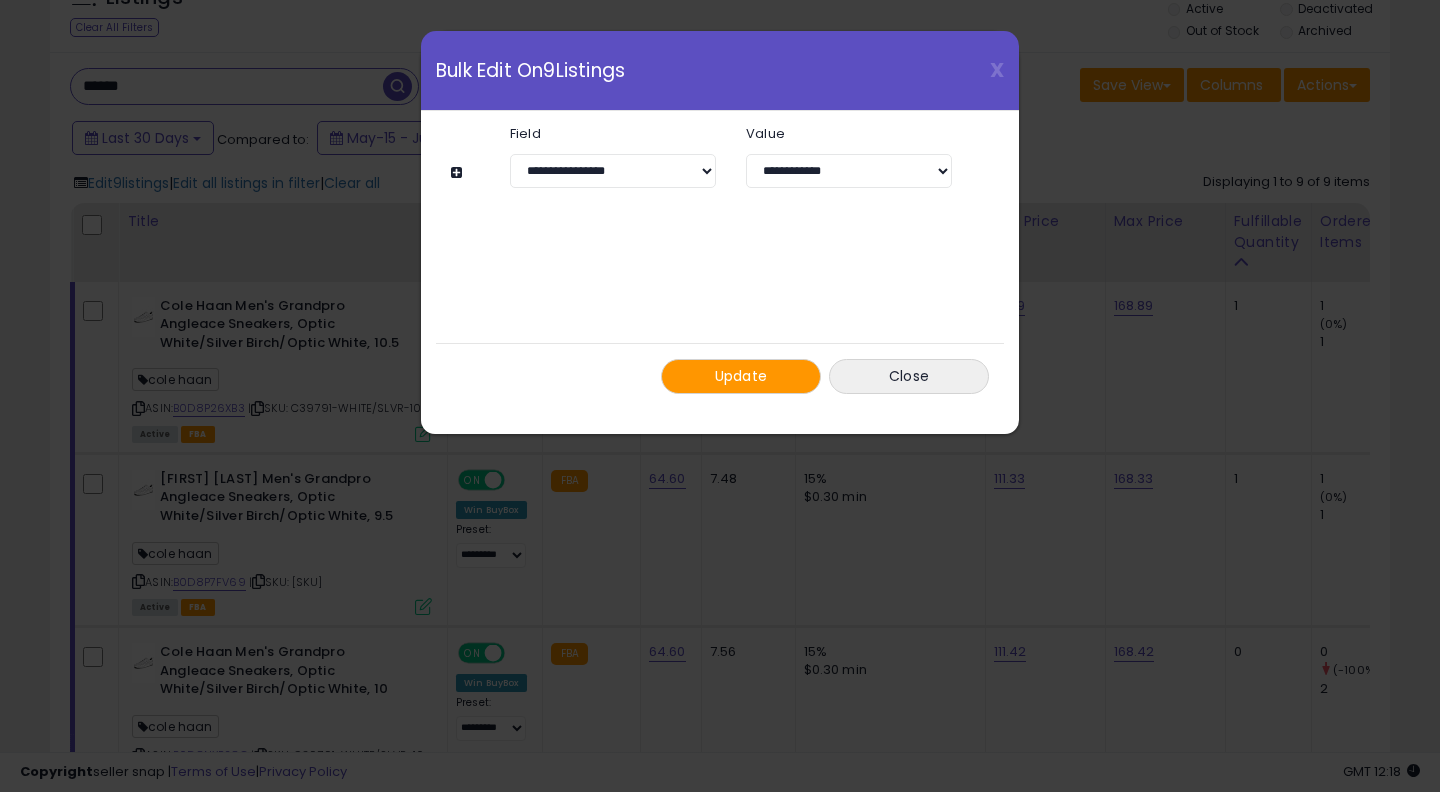 click on "Update" at bounding box center [741, 376] 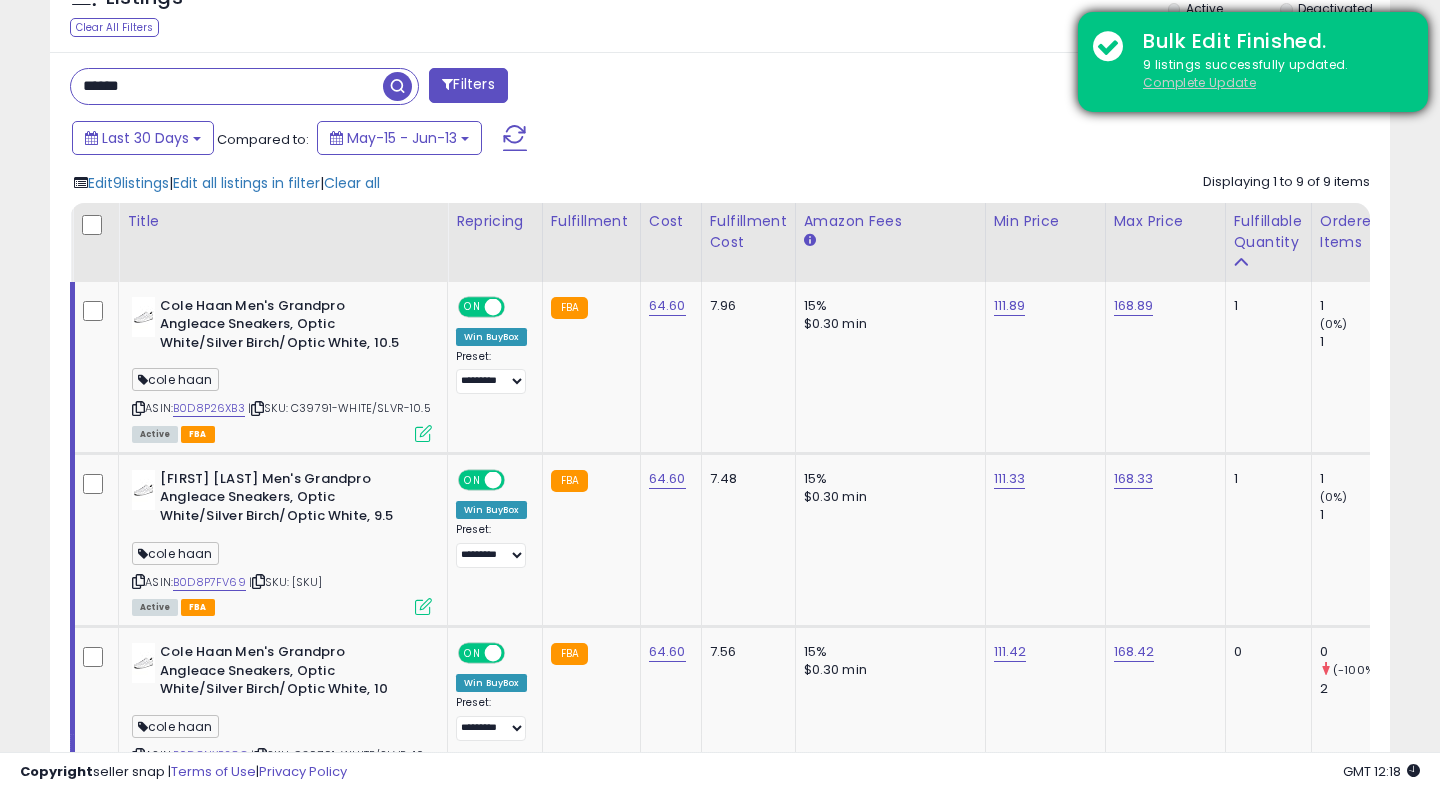 click on "Complete Update" at bounding box center (1199, 82) 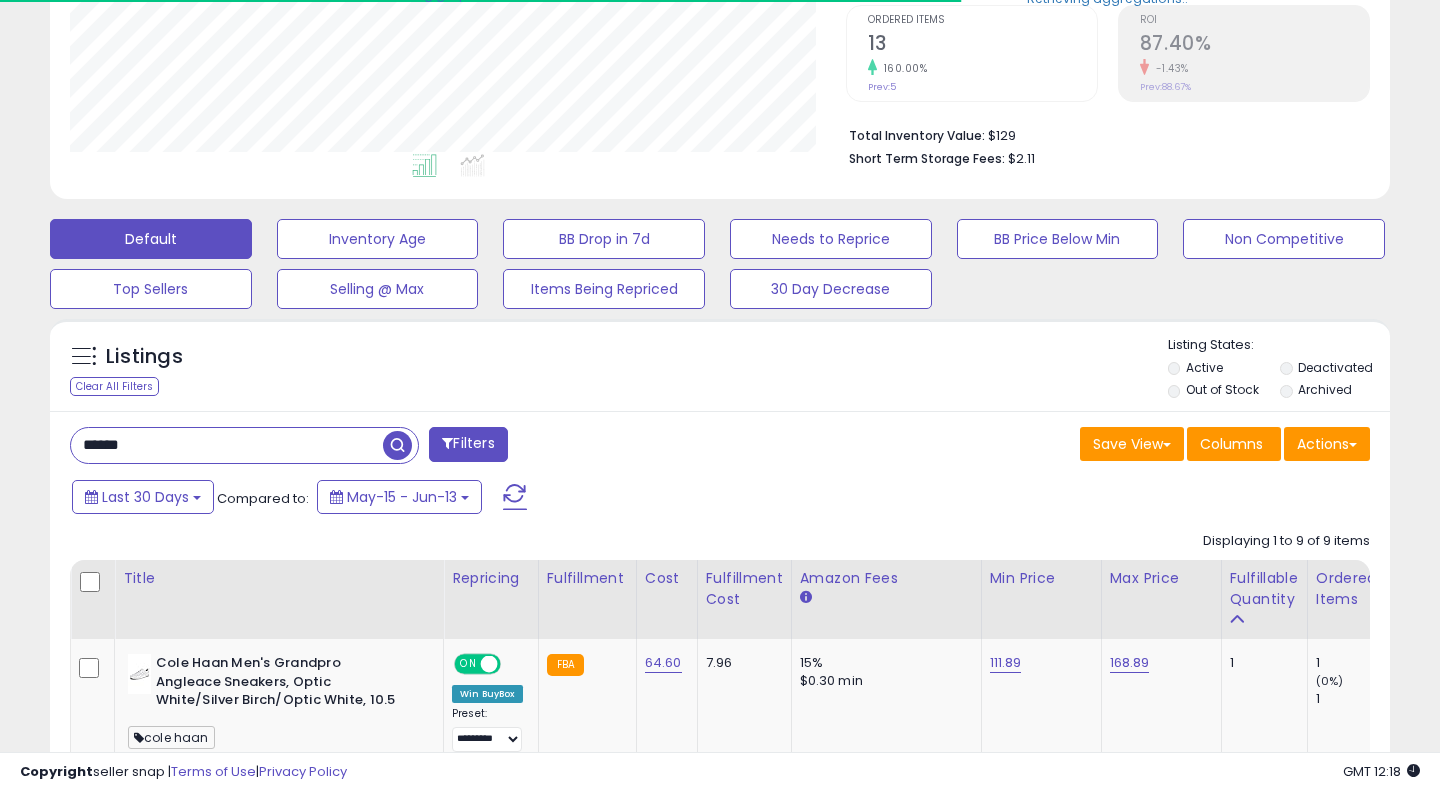 scroll, scrollTop: 770, scrollLeft: 0, axis: vertical 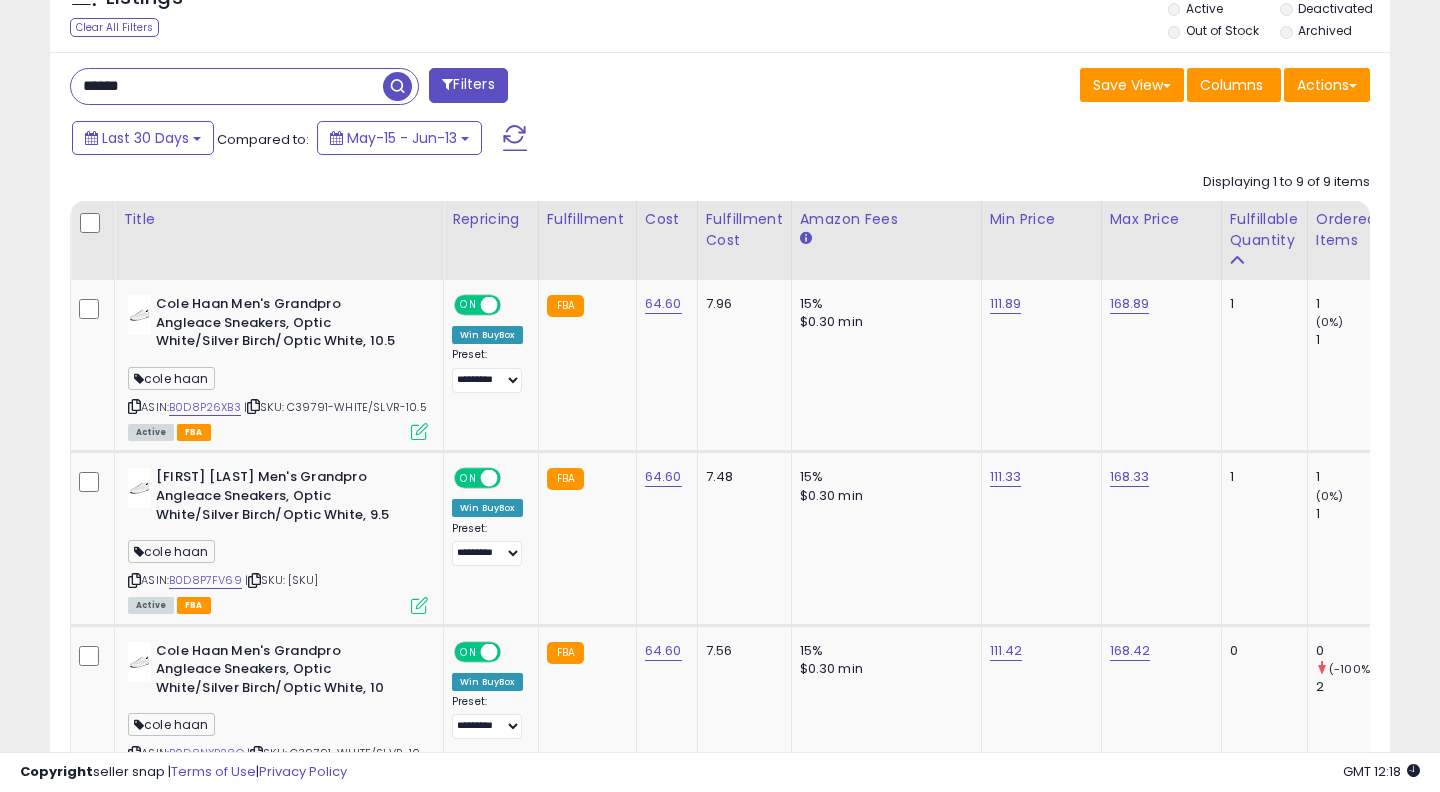 click on "******" at bounding box center (227, 86) 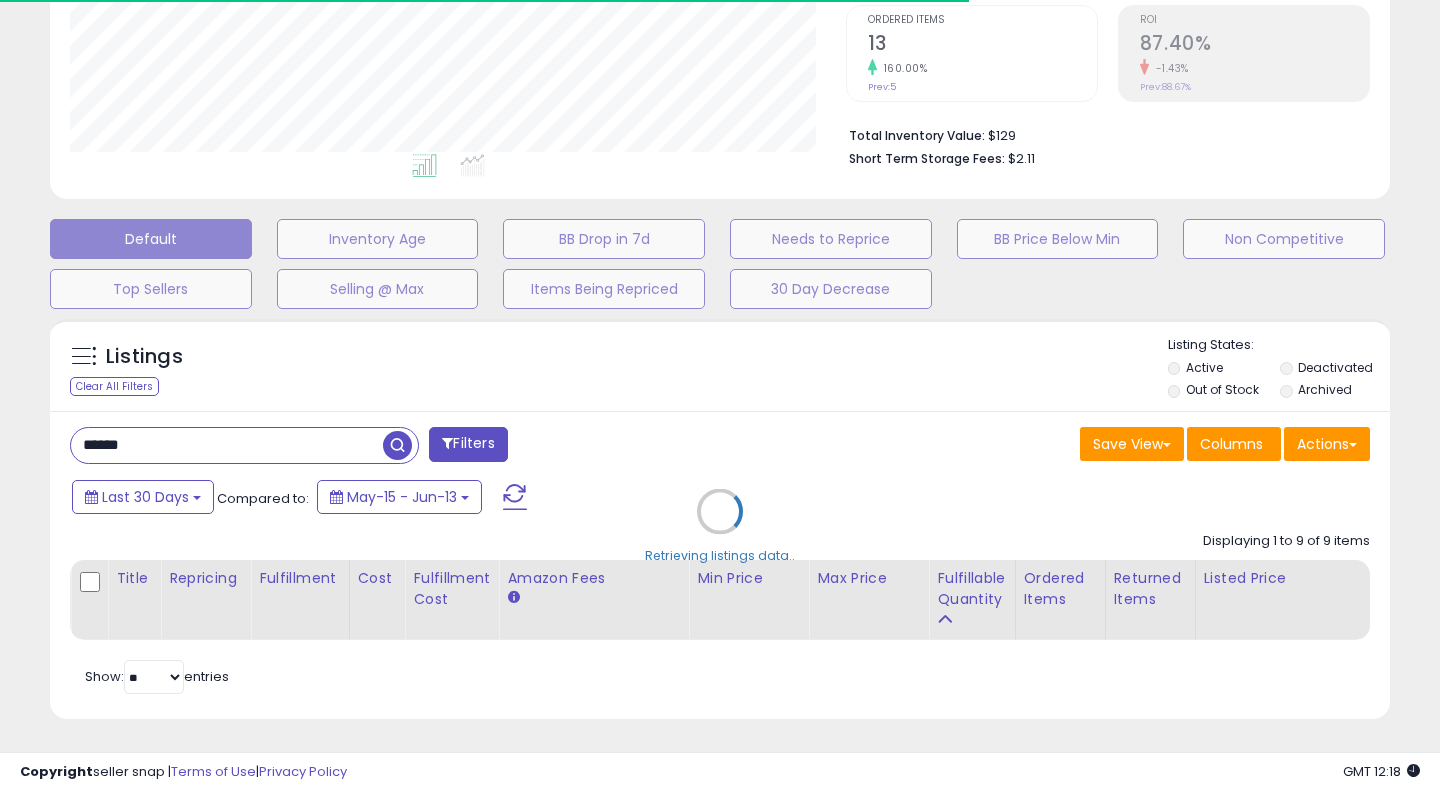 scroll, scrollTop: 770, scrollLeft: 0, axis: vertical 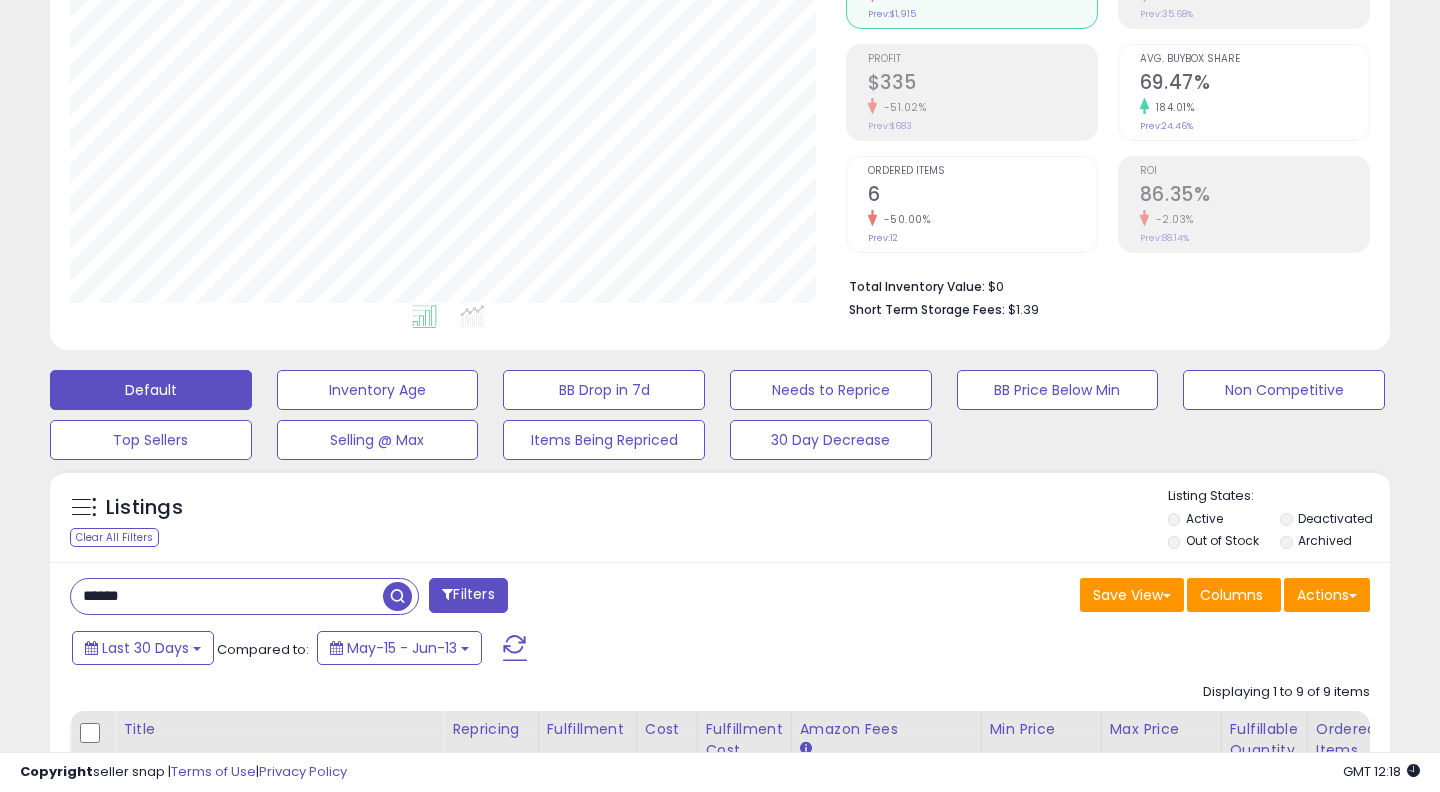click on "******" at bounding box center (227, 596) 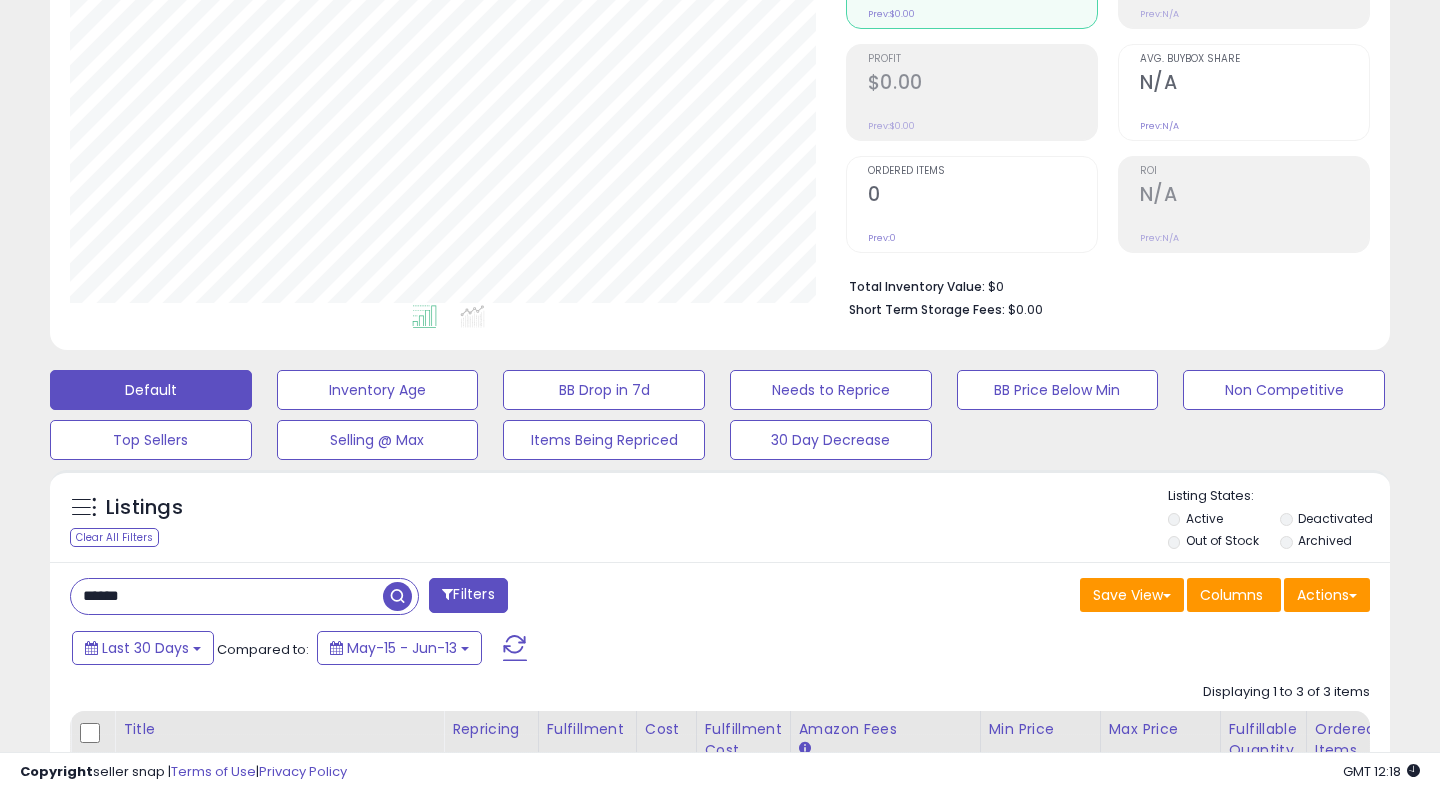 scroll, scrollTop: 999590, scrollLeft: 999224, axis: both 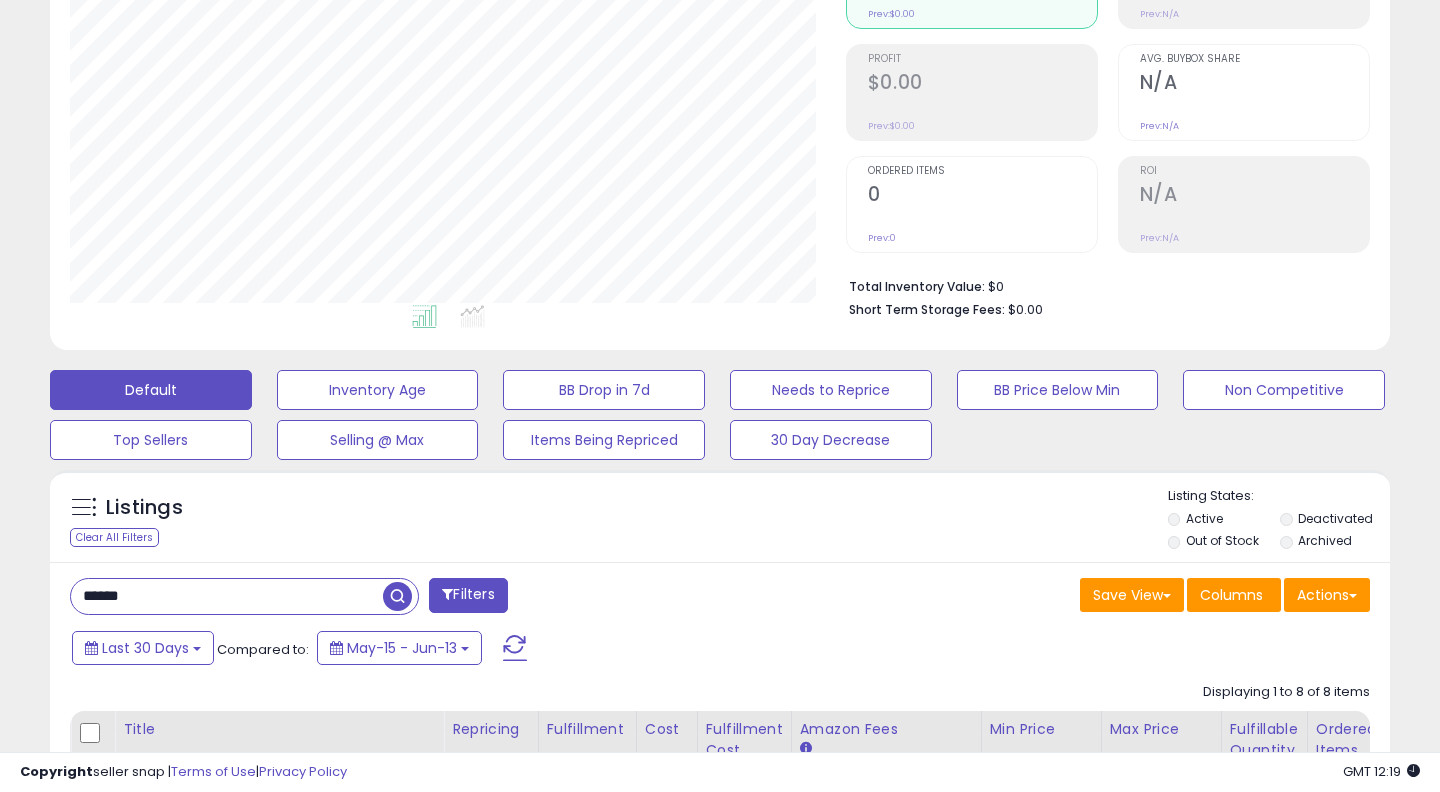 click on "******" at bounding box center [227, 596] 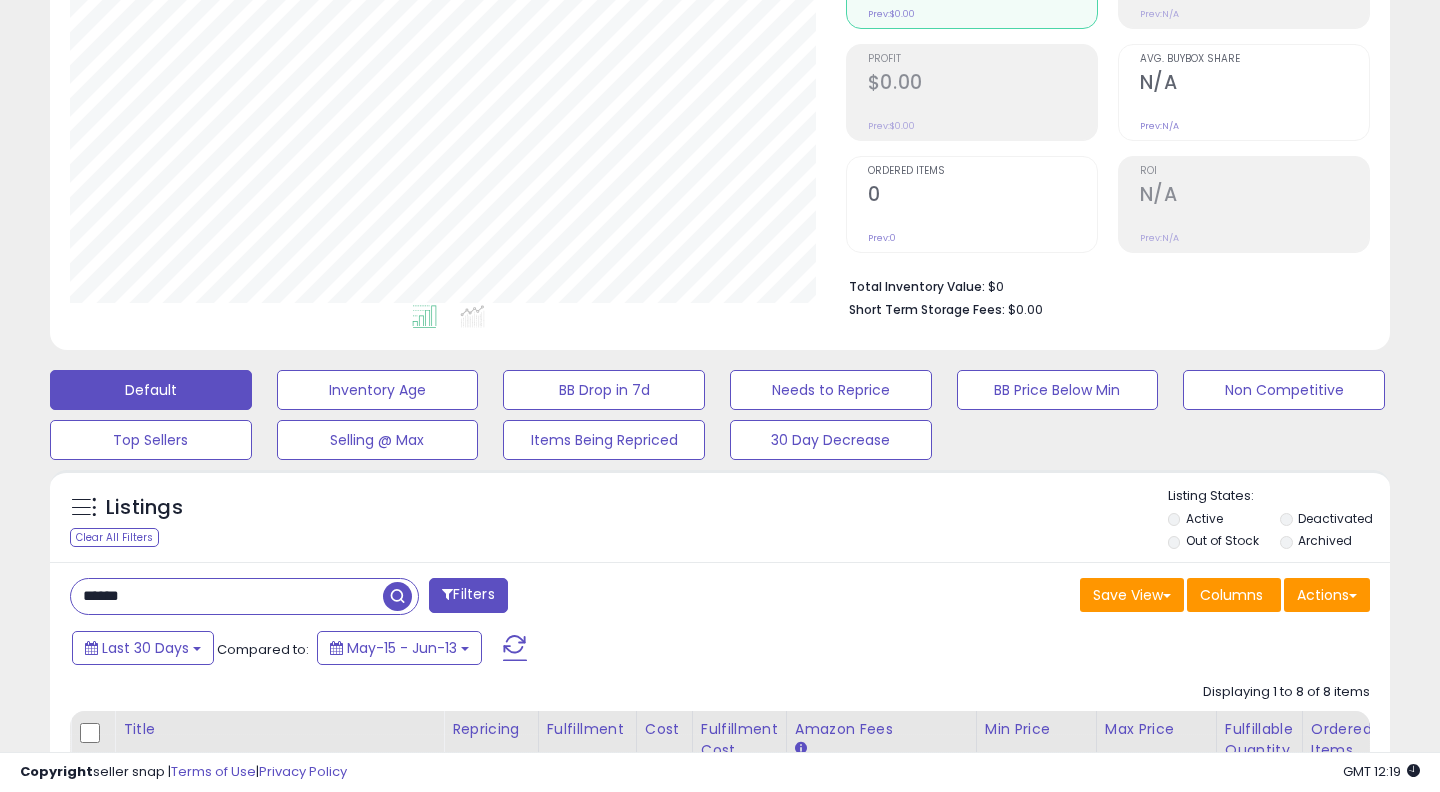 scroll, scrollTop: 999590, scrollLeft: 999224, axis: both 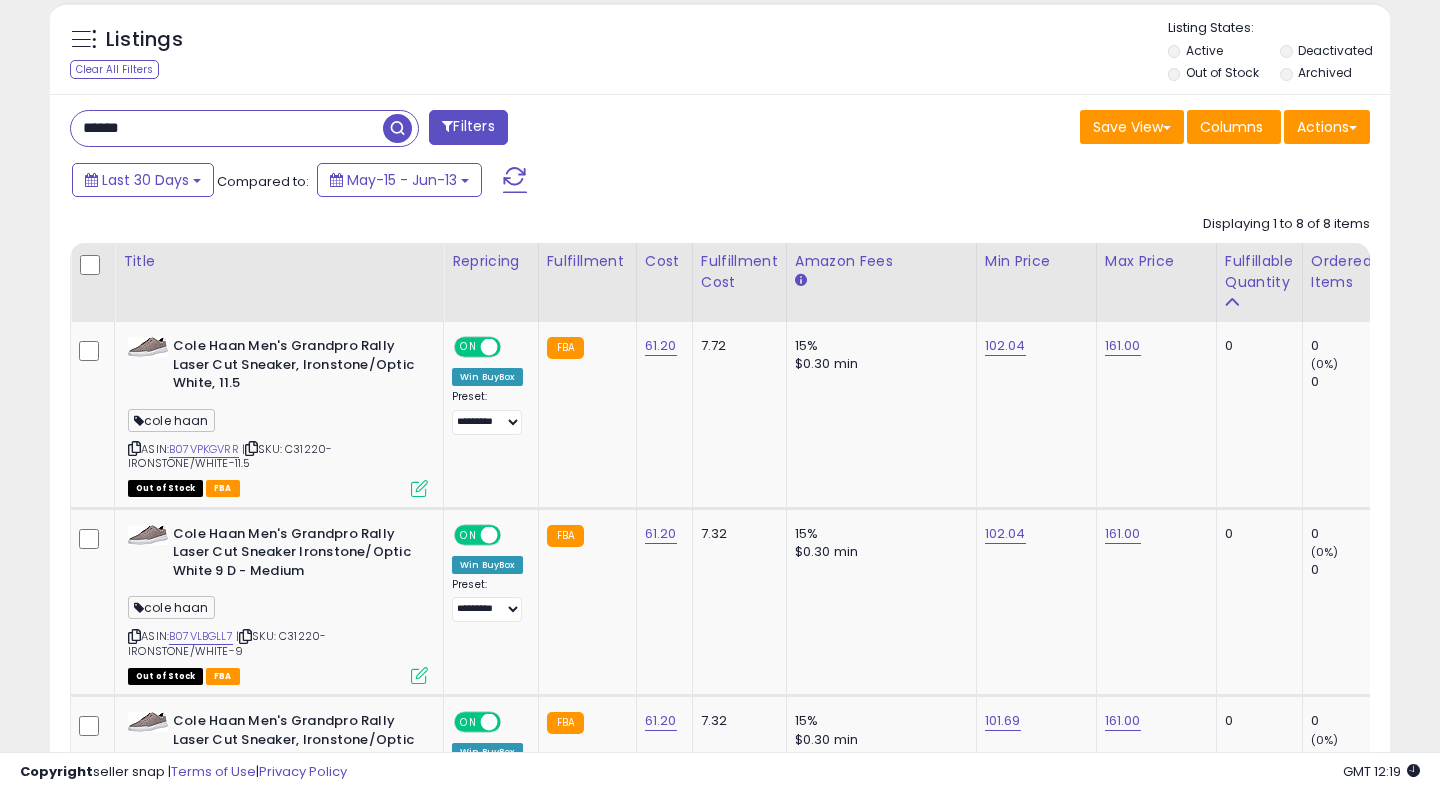 click on "******" at bounding box center (227, 128) 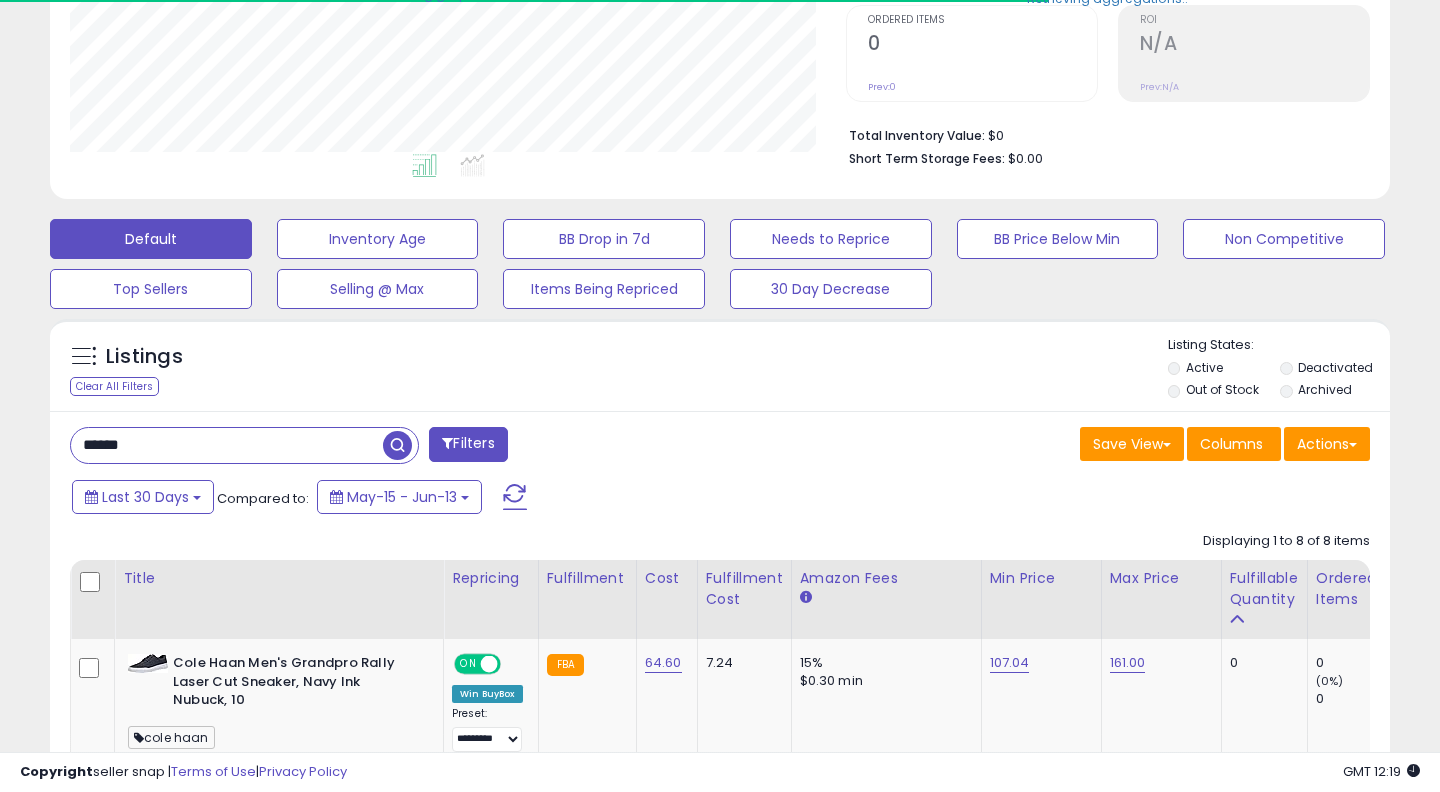 scroll, scrollTop: 728, scrollLeft: 0, axis: vertical 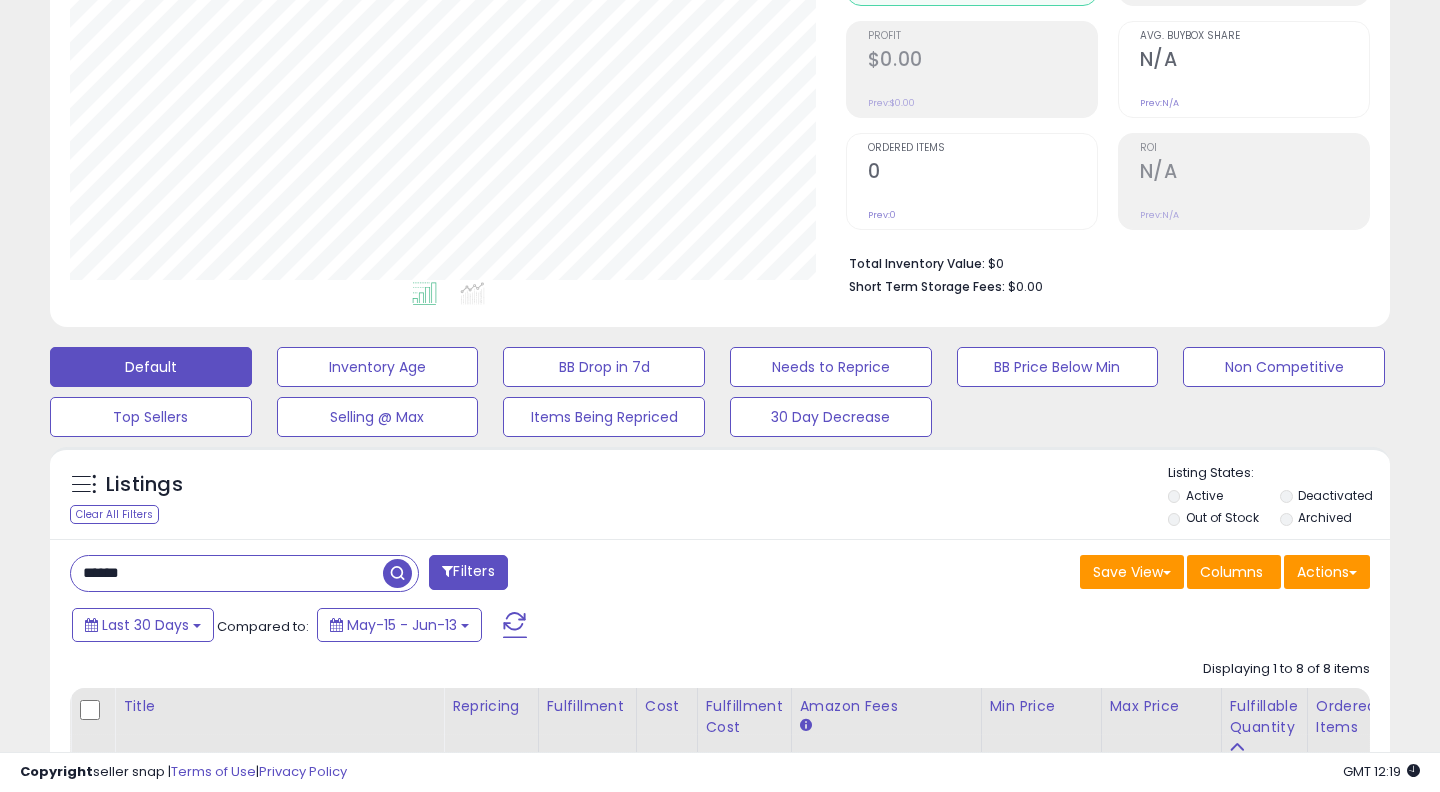 click on "******" at bounding box center (227, 573) 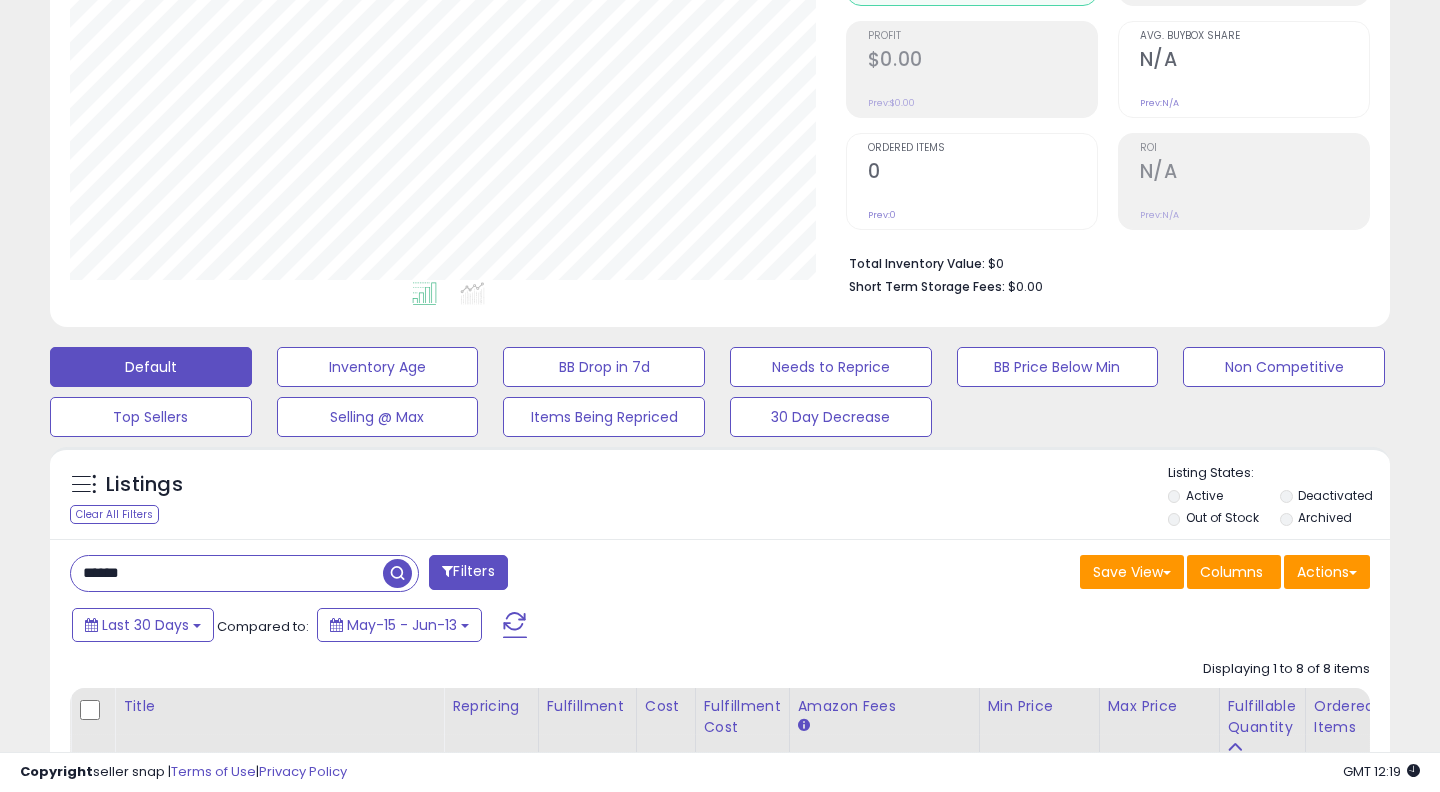 scroll, scrollTop: 999590, scrollLeft: 999224, axis: both 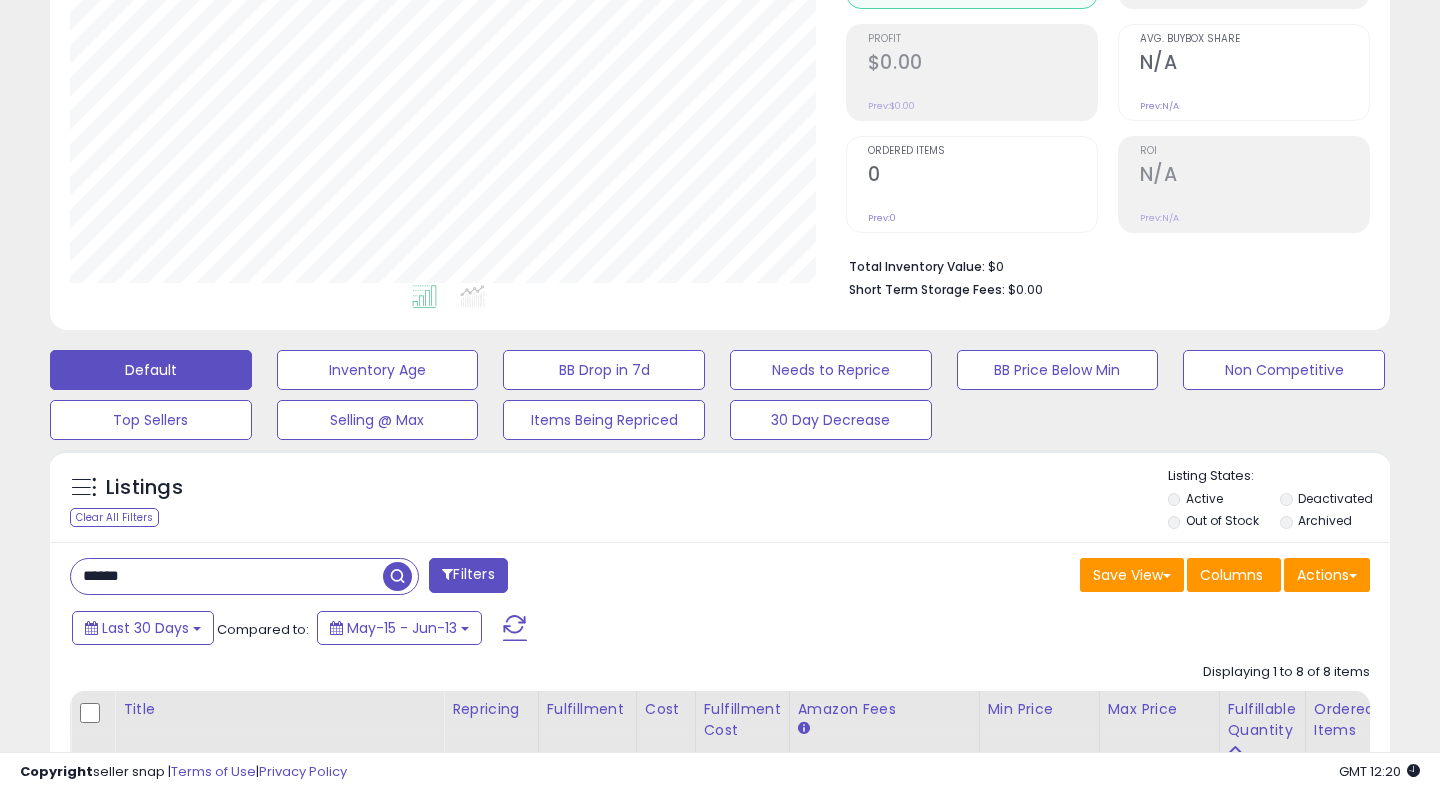 click on "******" at bounding box center (227, 576) 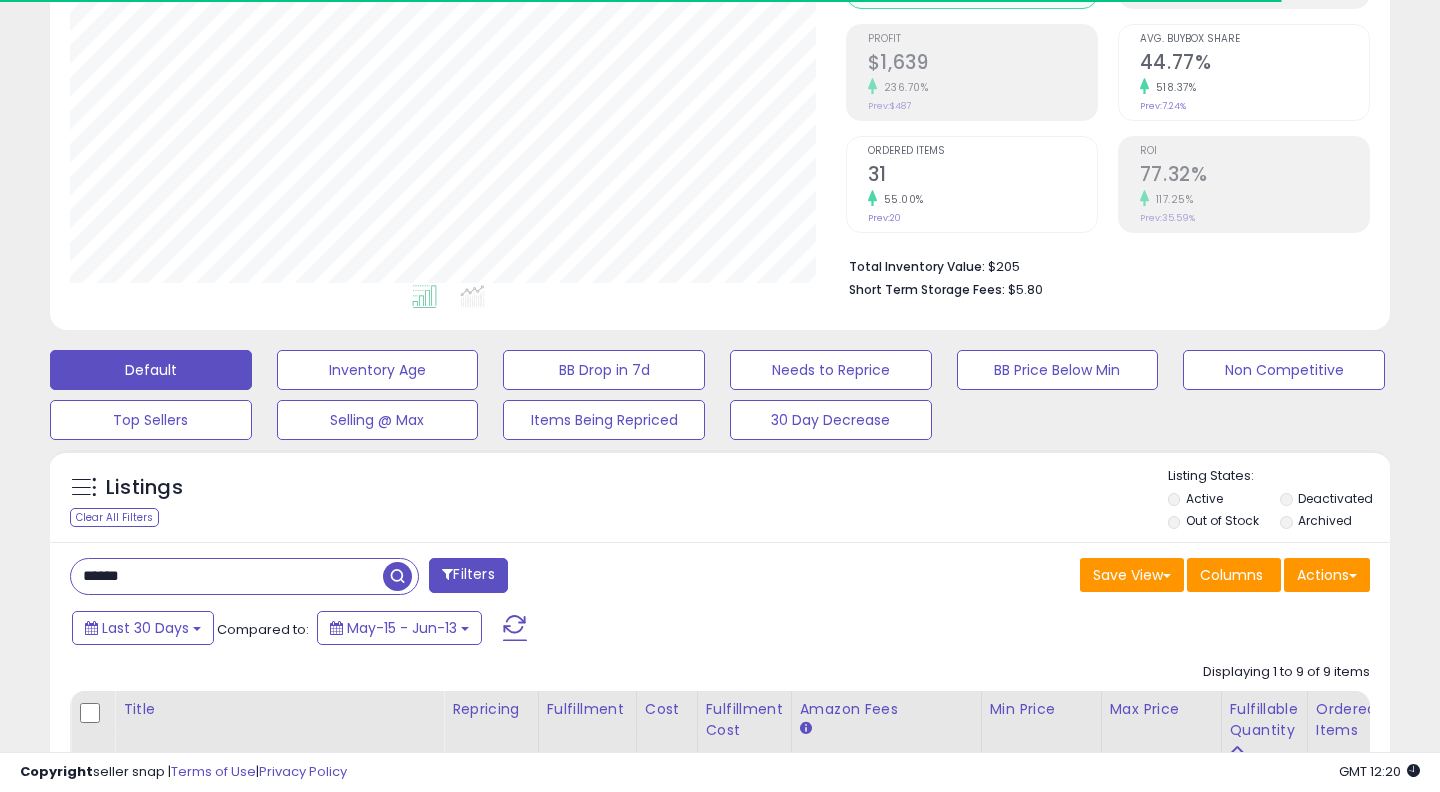 scroll, scrollTop: 999590, scrollLeft: 999224, axis: both 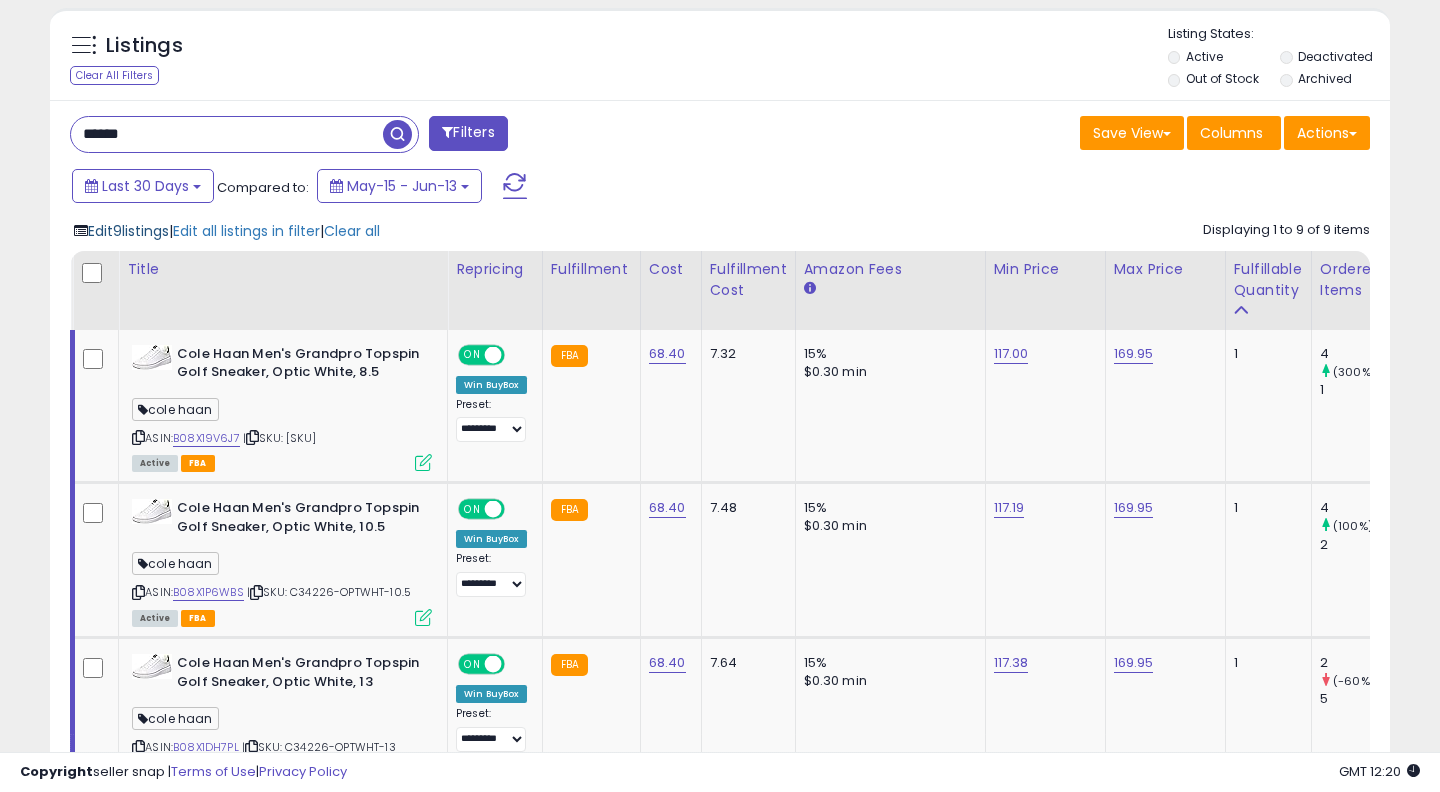 click on "Edit  9  listings" at bounding box center (128, 231) 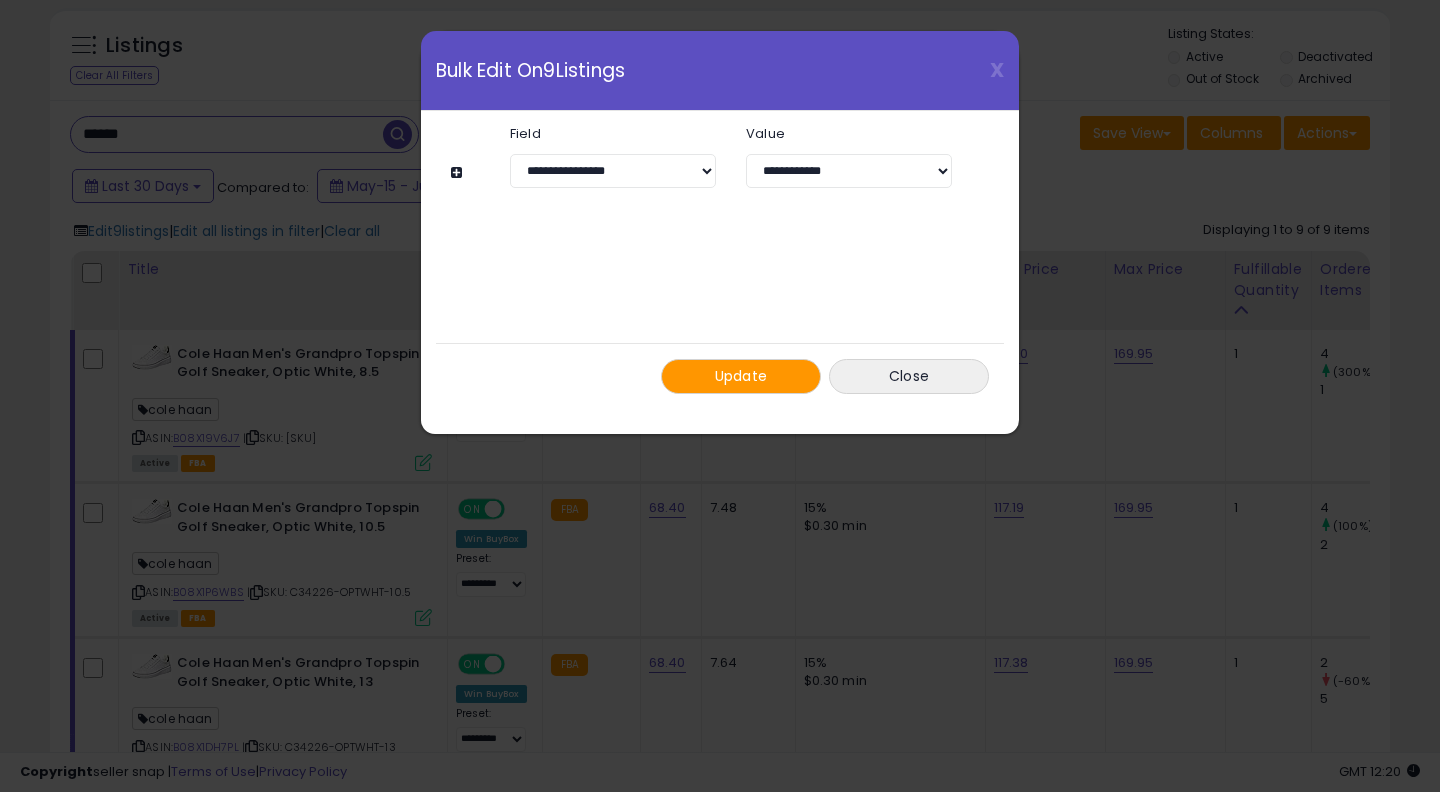 click on "Update" at bounding box center (741, 376) 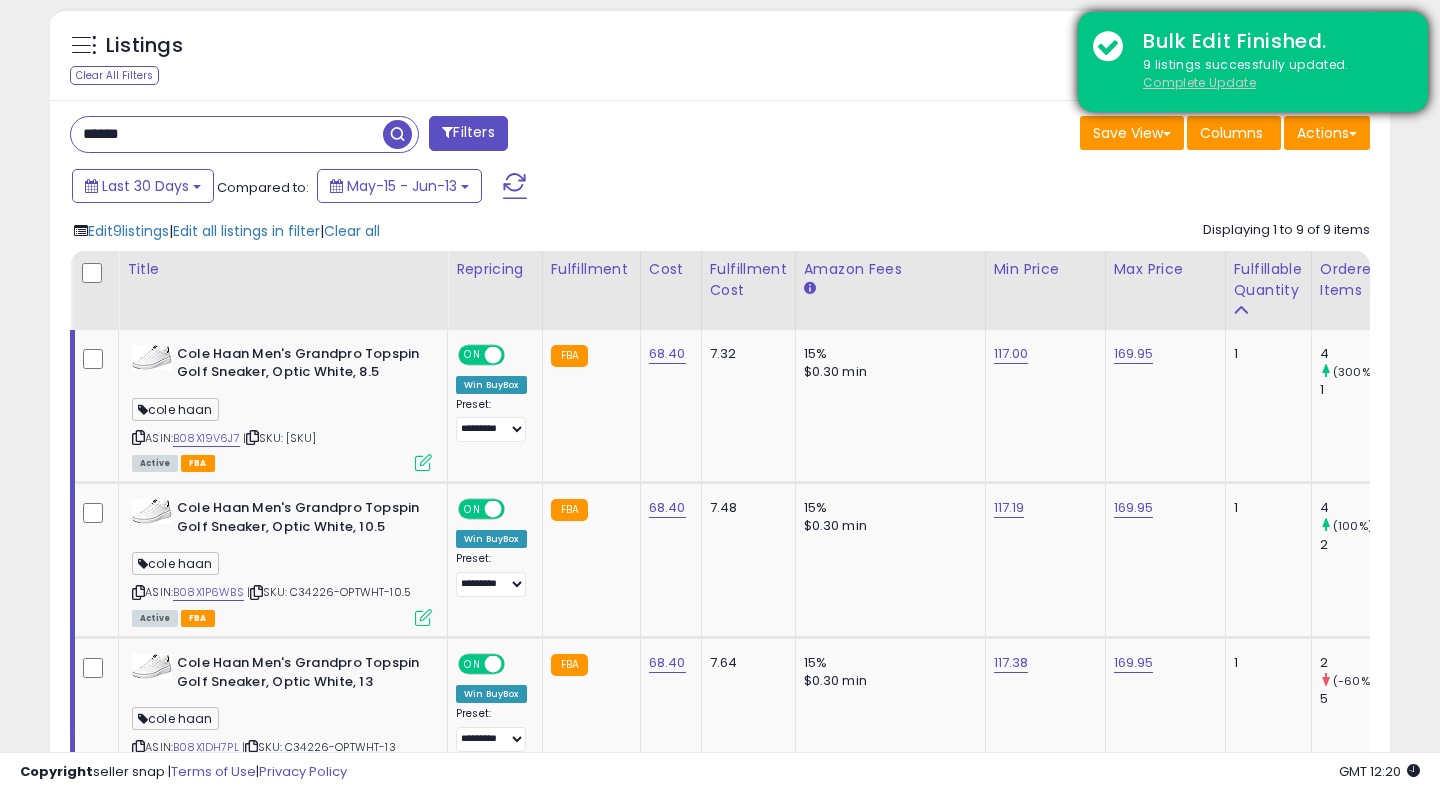 click on "Complete Update" at bounding box center (1199, 82) 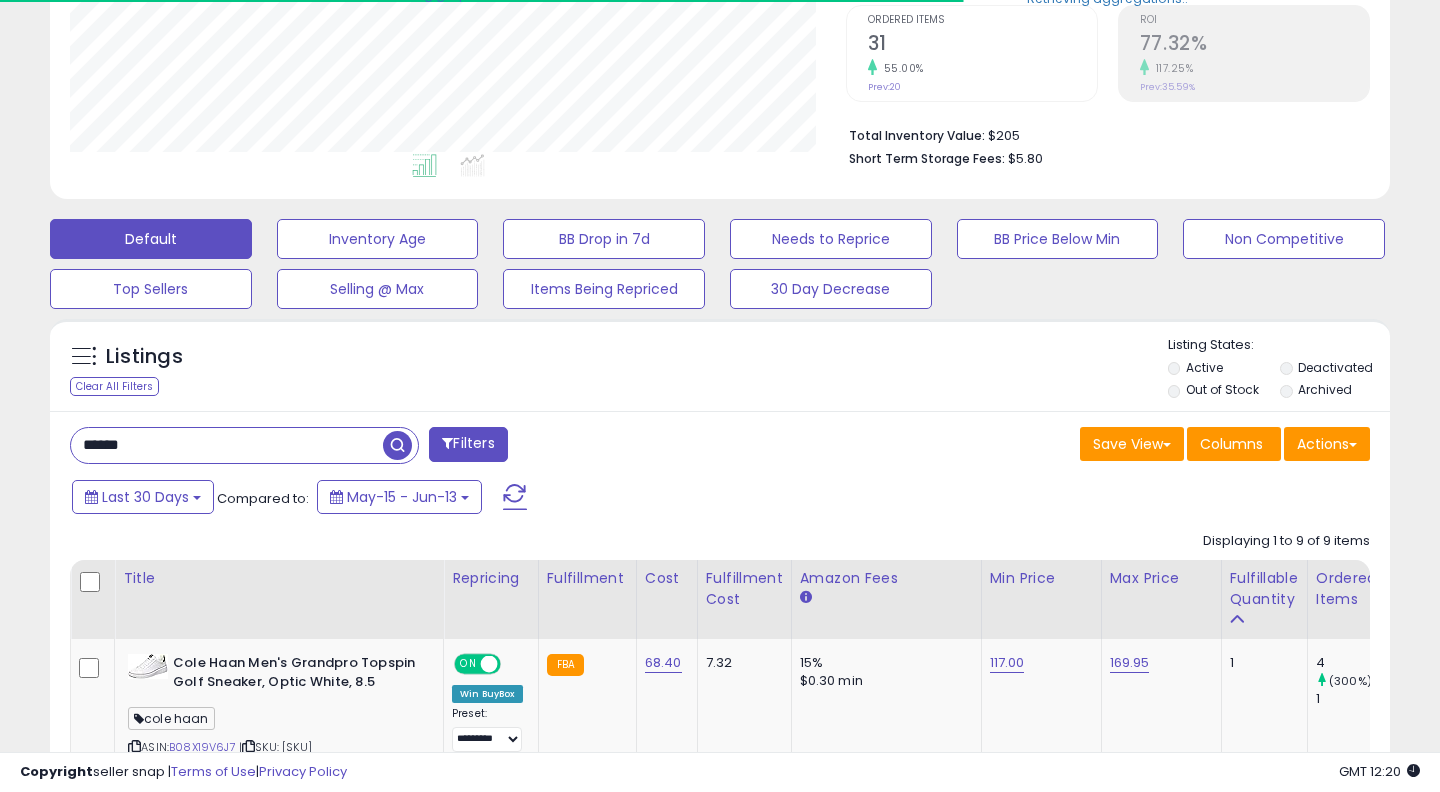 scroll, scrollTop: 722, scrollLeft: 0, axis: vertical 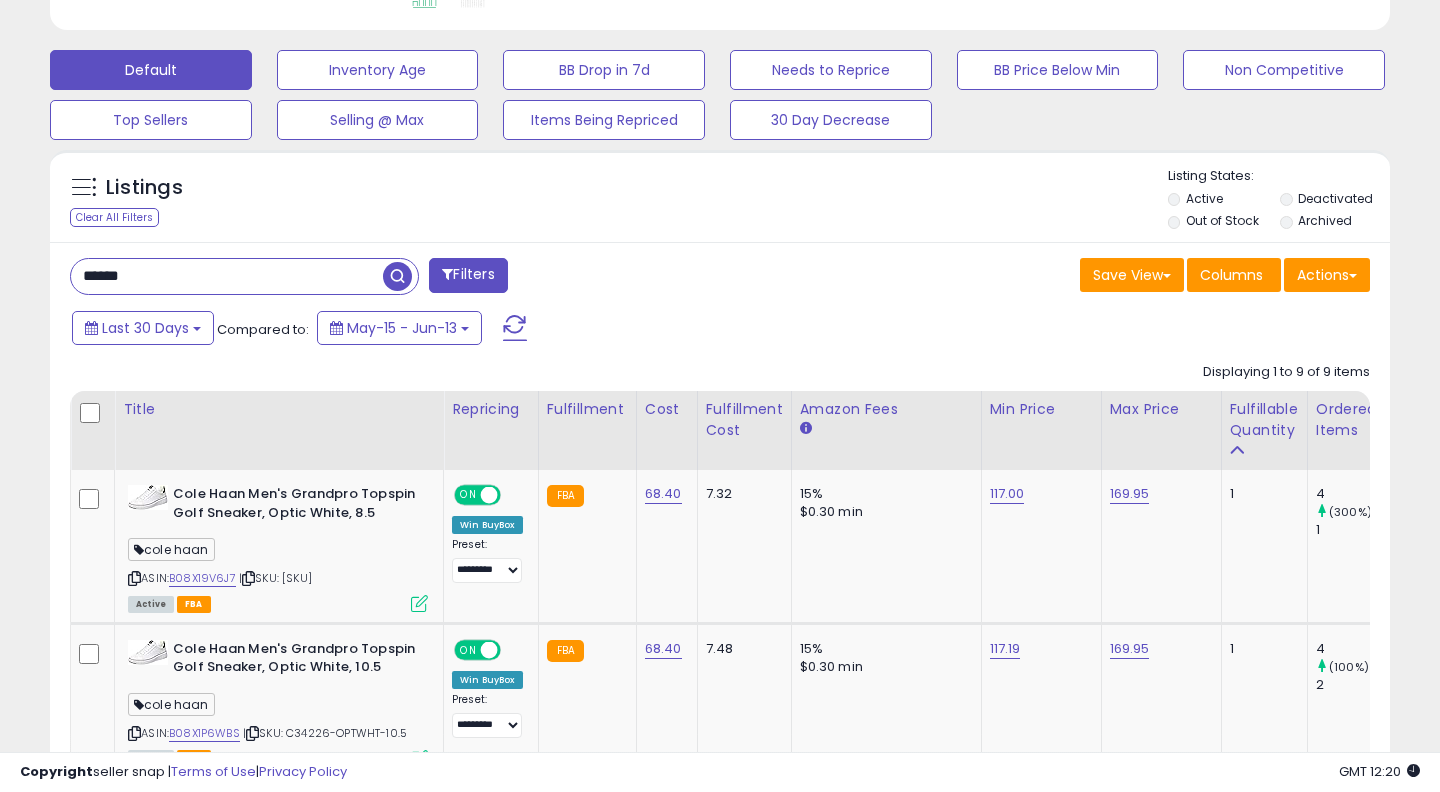 click on "******" at bounding box center [227, 276] 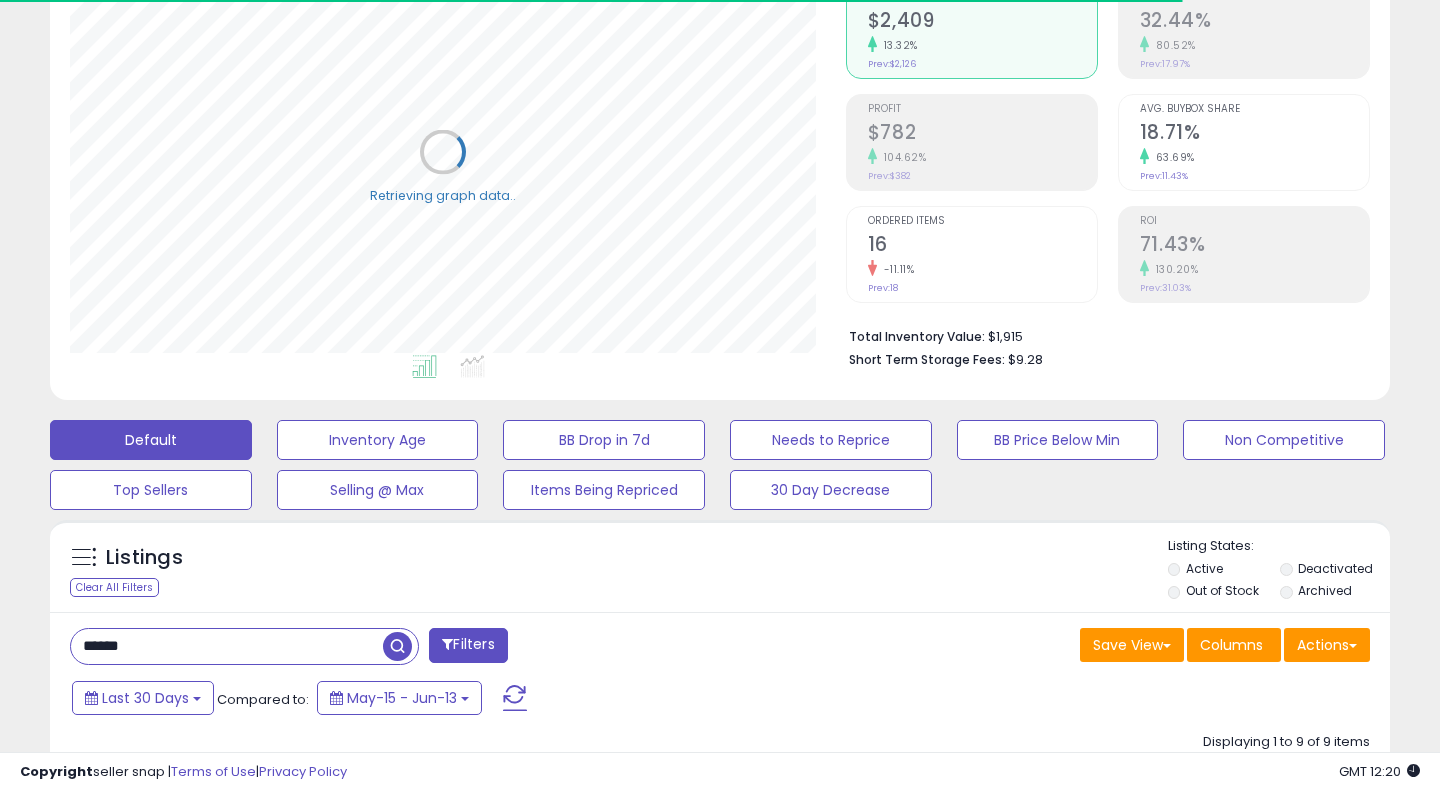 scroll, scrollTop: 0, scrollLeft: 0, axis: both 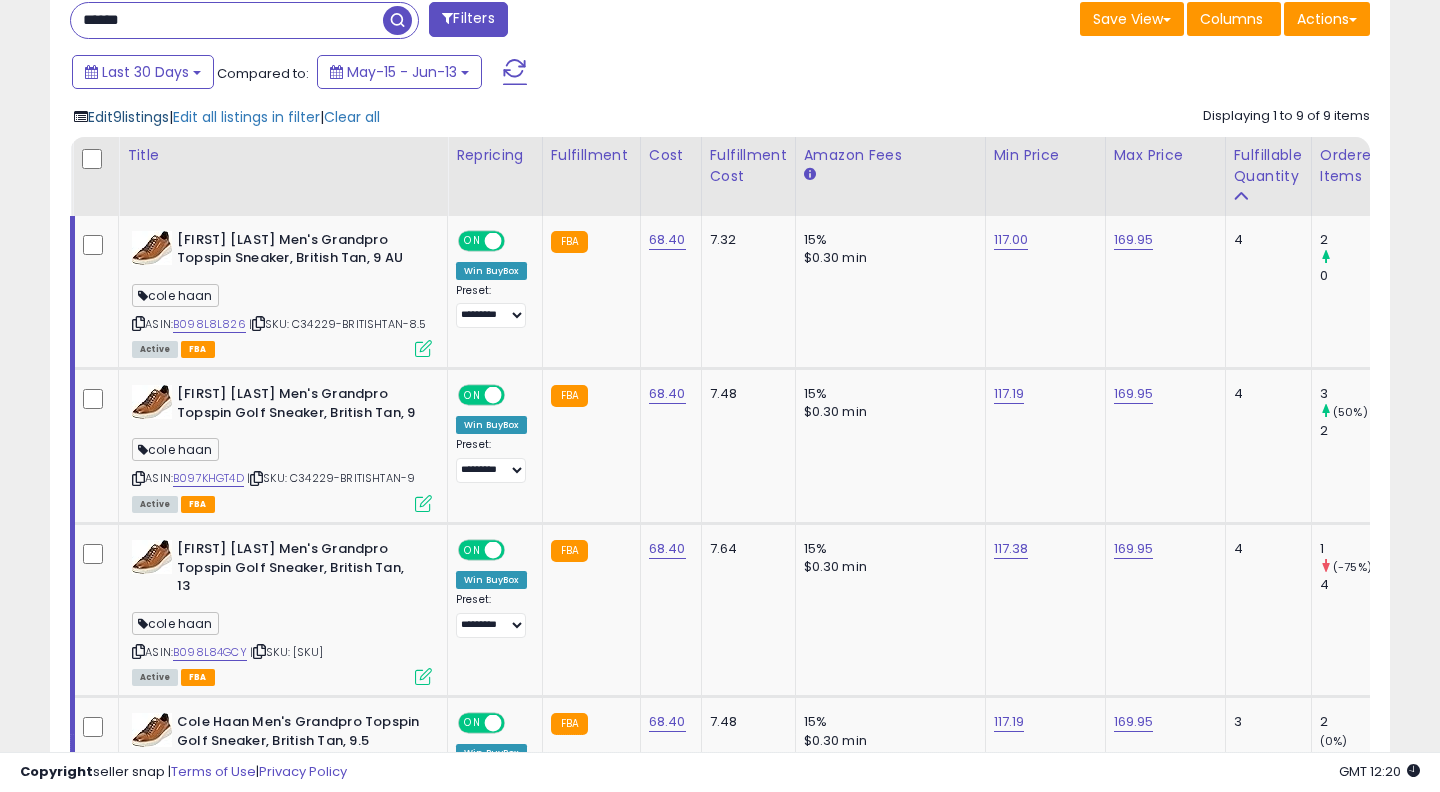 click on "Edit  9  listings" at bounding box center (128, 117) 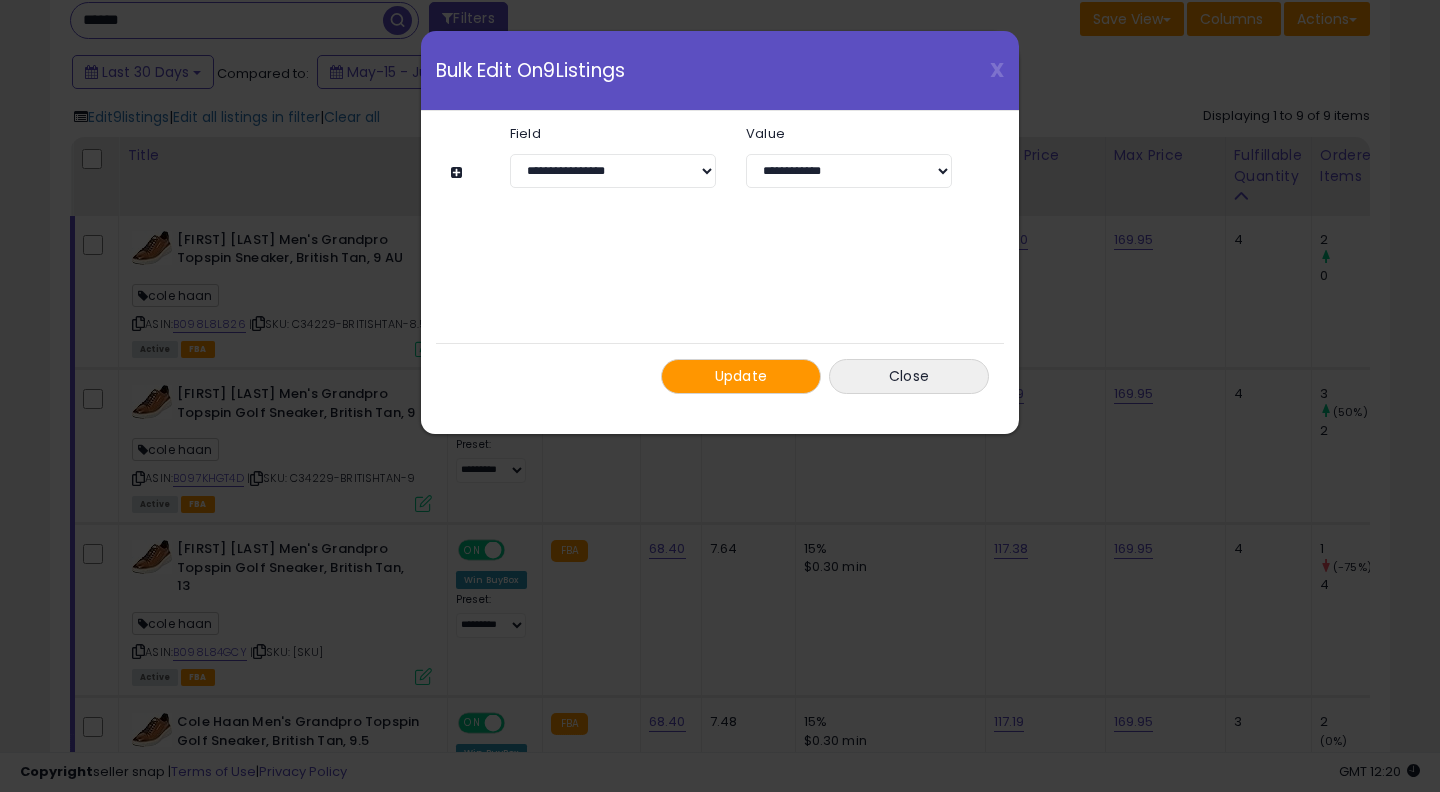 click on "Update" at bounding box center (741, 376) 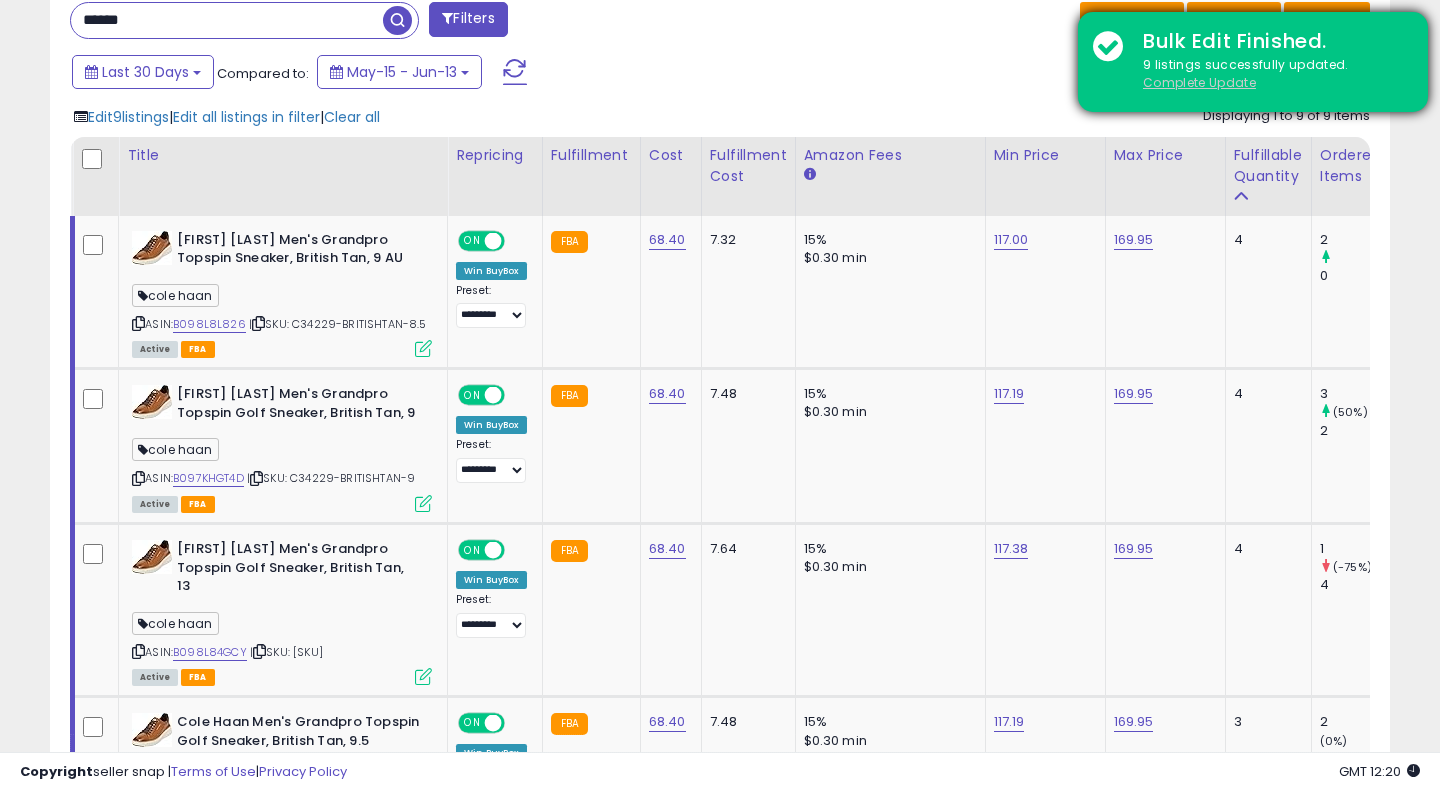 click on "Complete Update" at bounding box center [1199, 82] 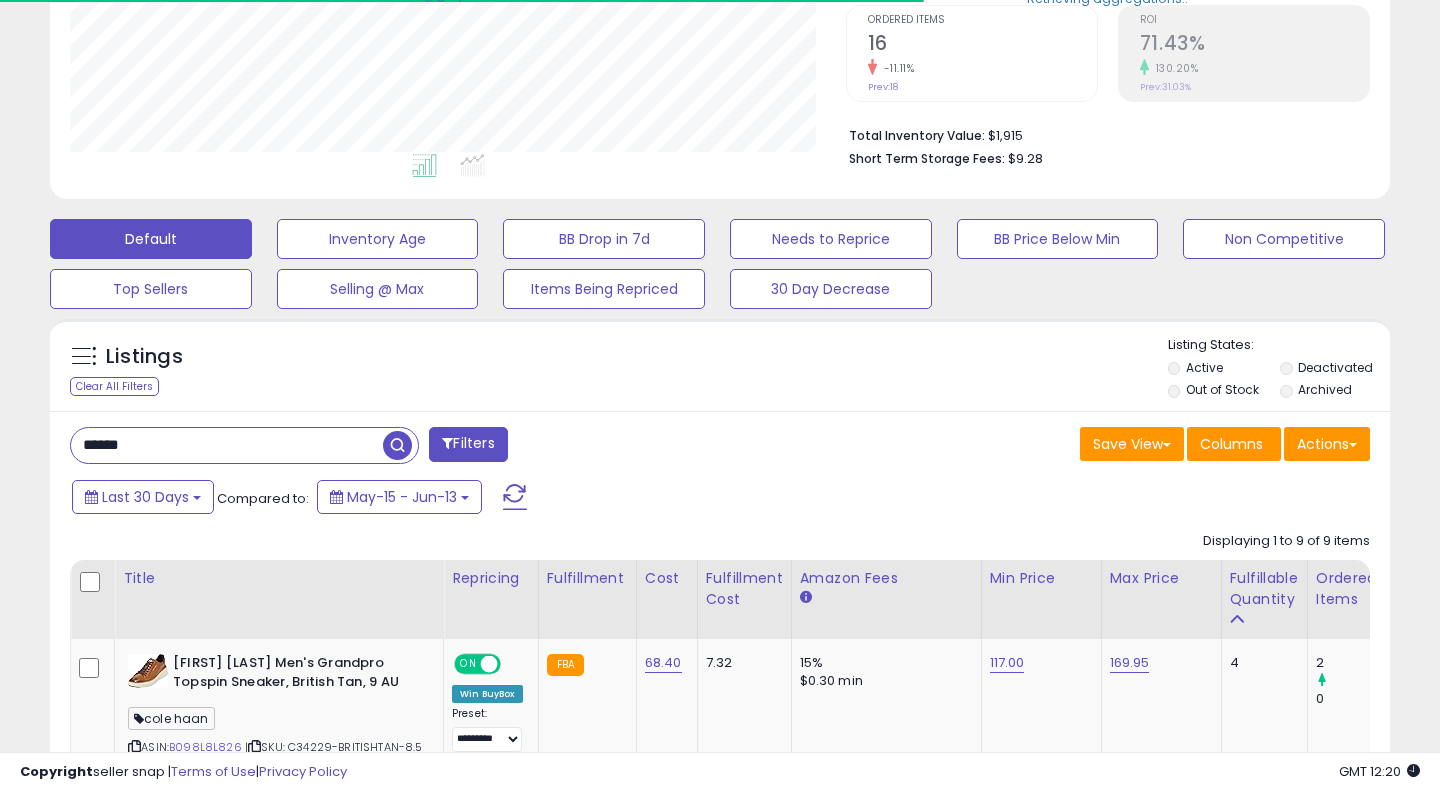 scroll, scrollTop: 836, scrollLeft: 0, axis: vertical 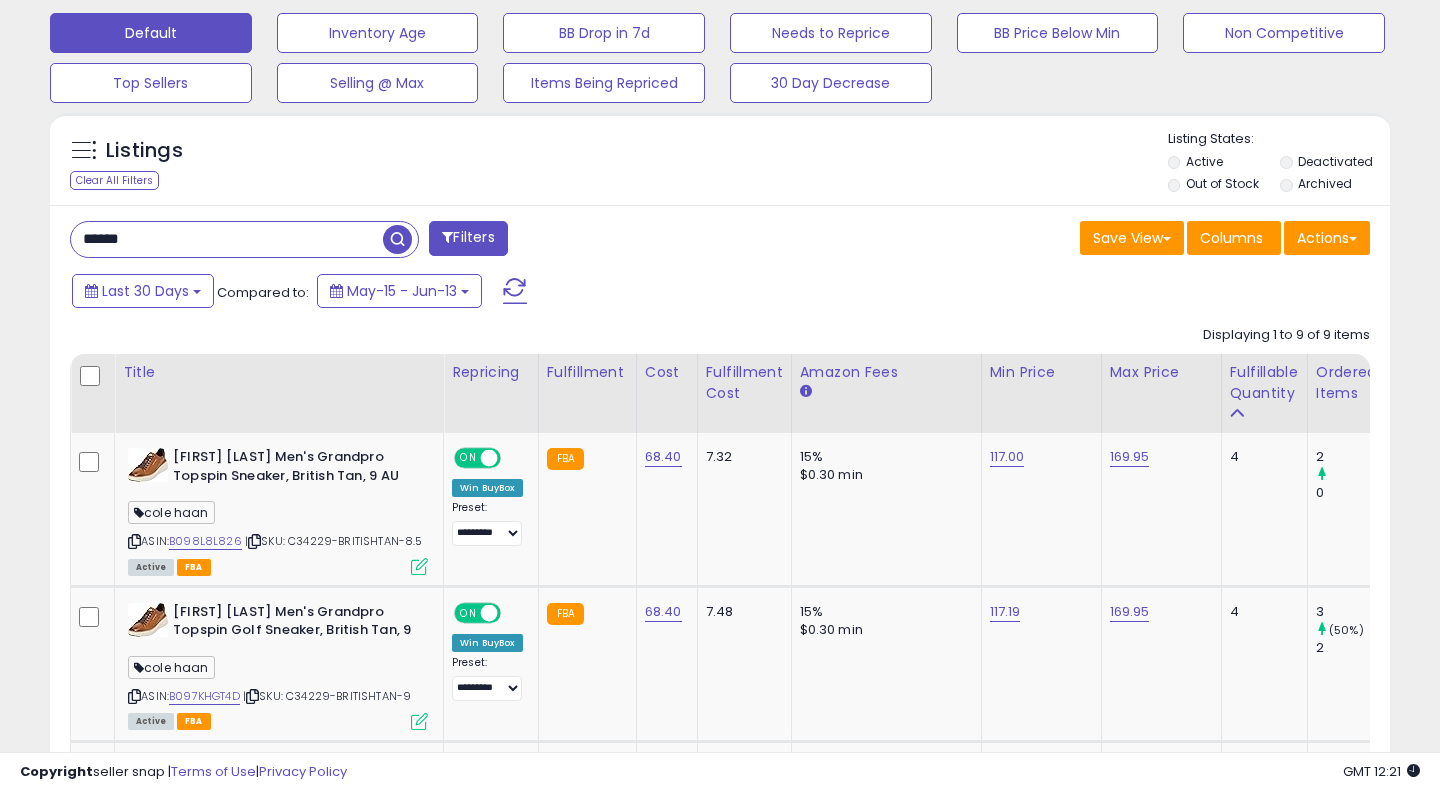 click on "******" at bounding box center (227, 239) 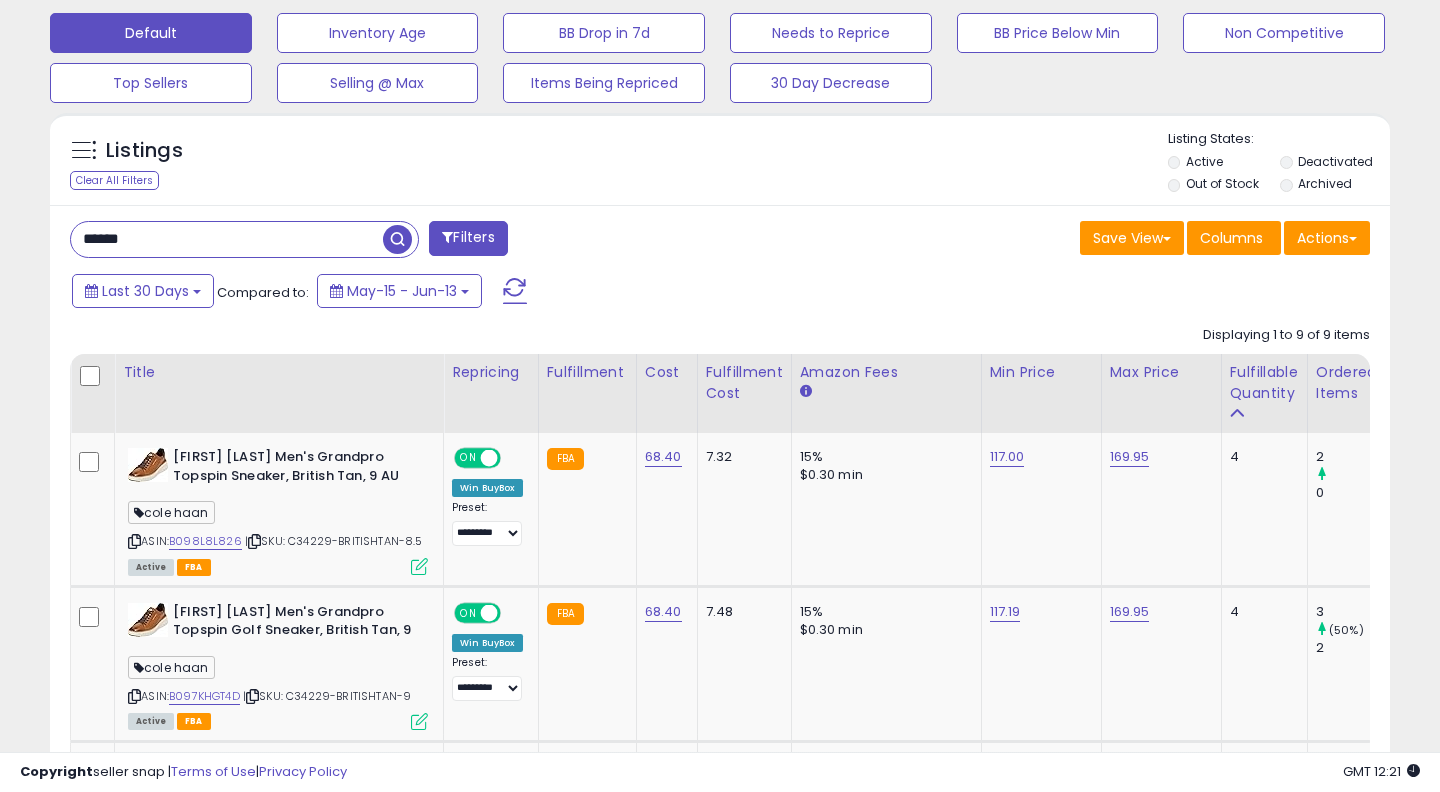paste 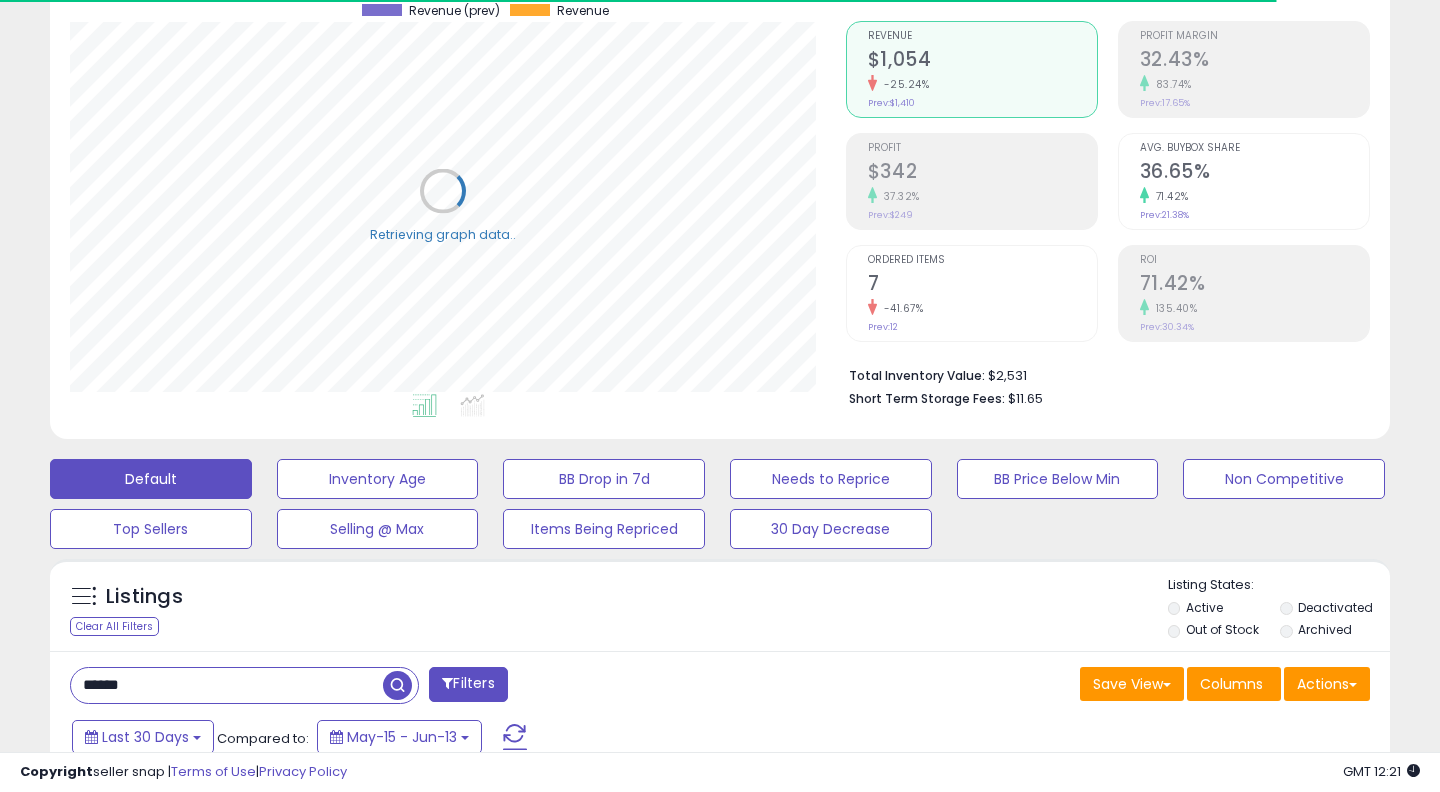 scroll, scrollTop: 166, scrollLeft: 0, axis: vertical 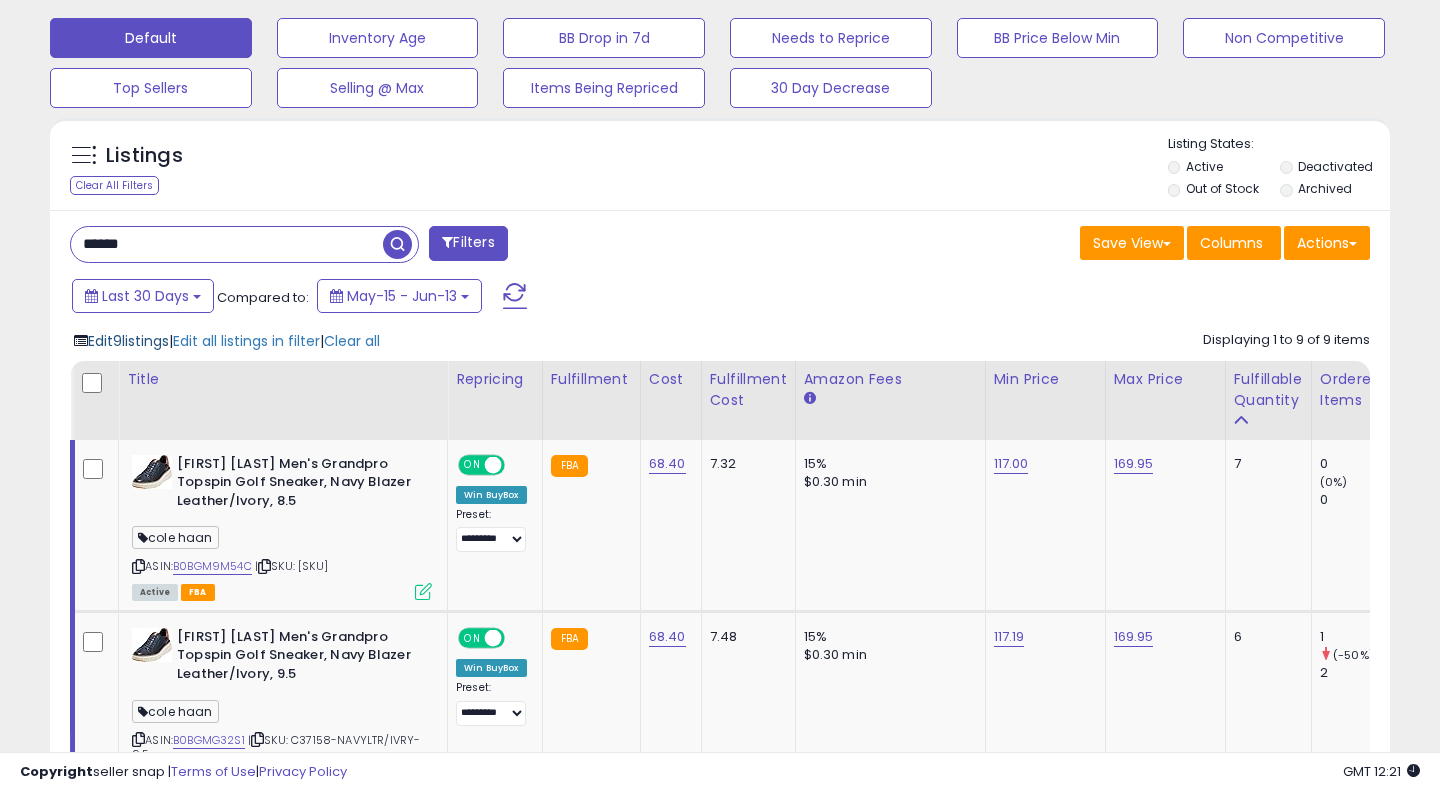 click on "Edit  9  listings" at bounding box center [128, 341] 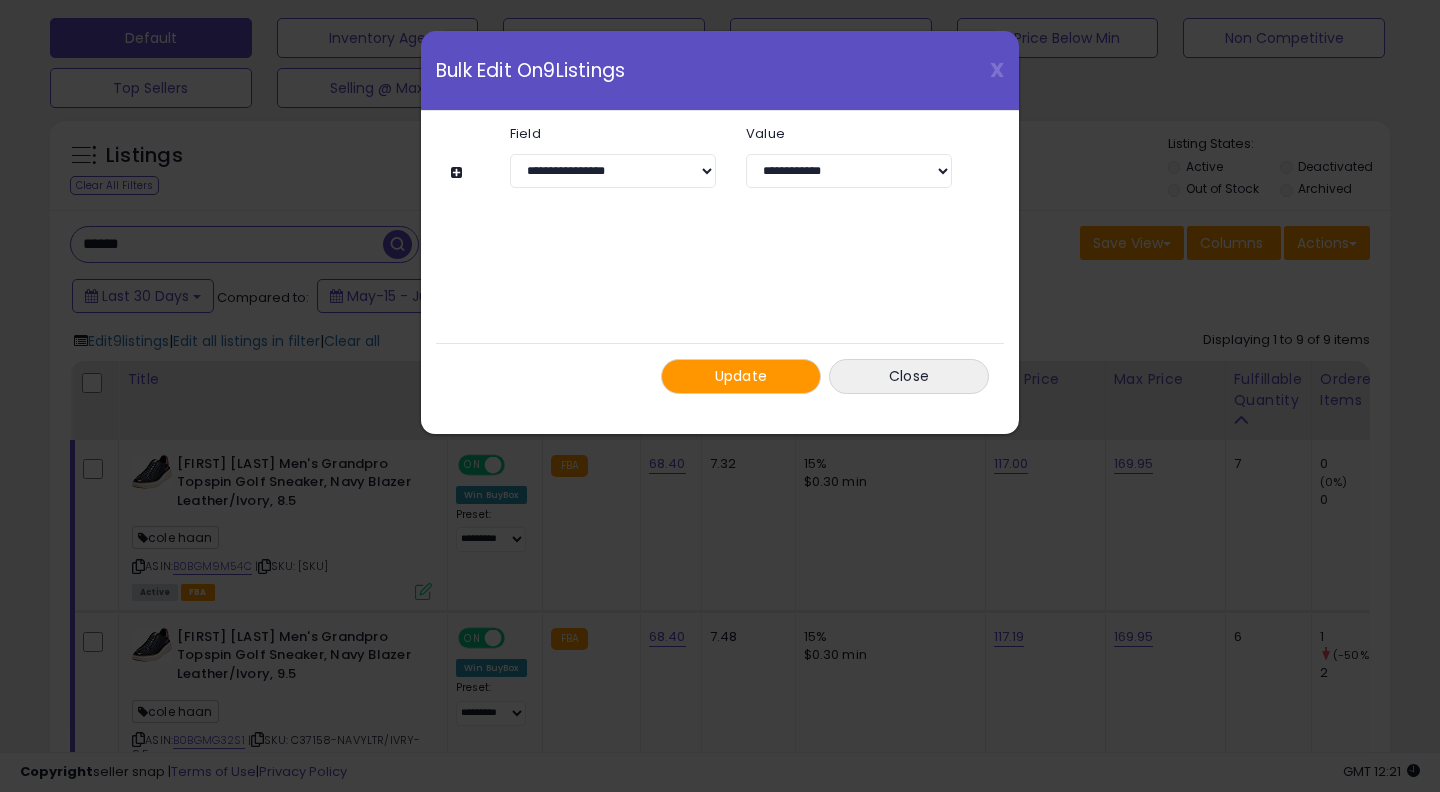 click on "Update" at bounding box center (741, 376) 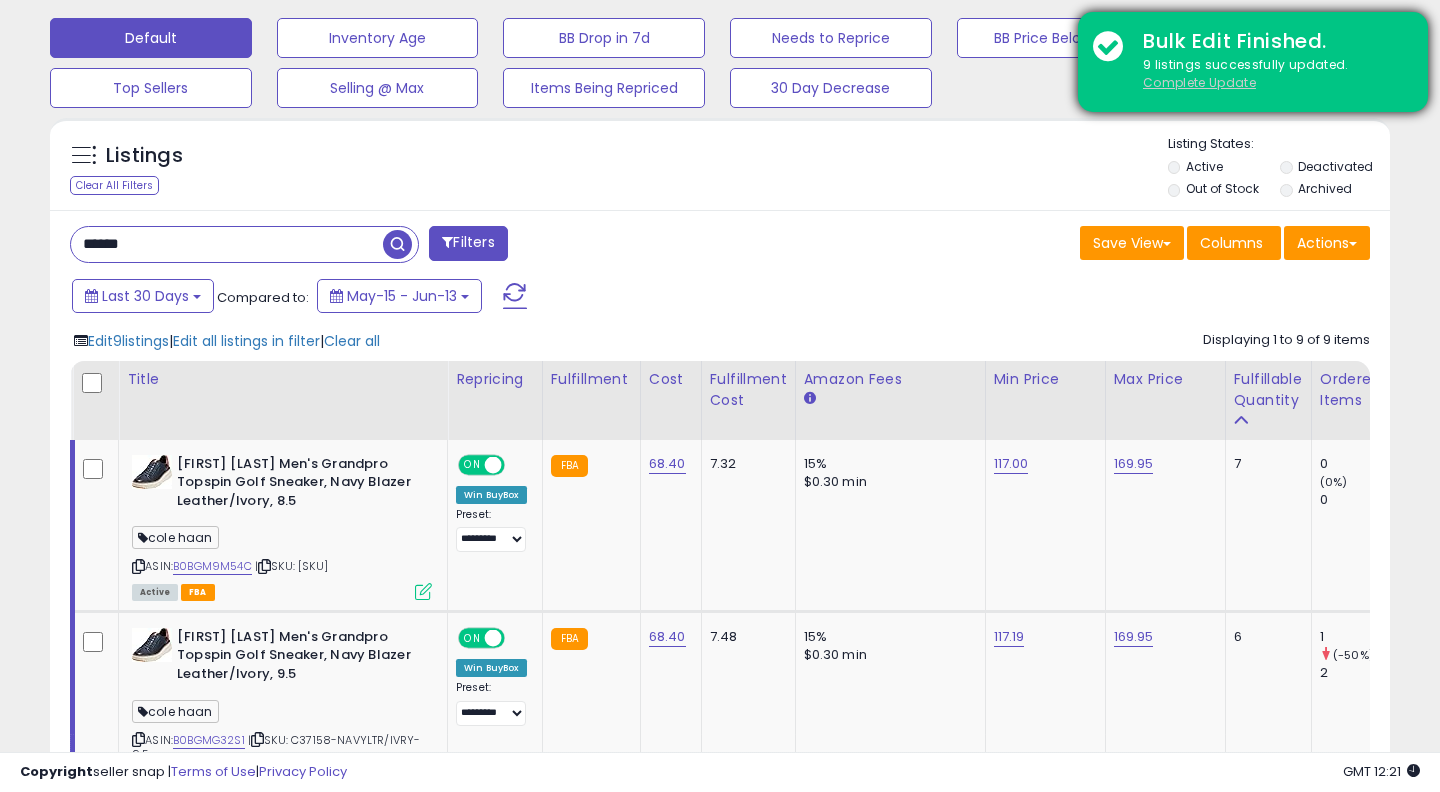 click on "Complete Update" at bounding box center (1199, 82) 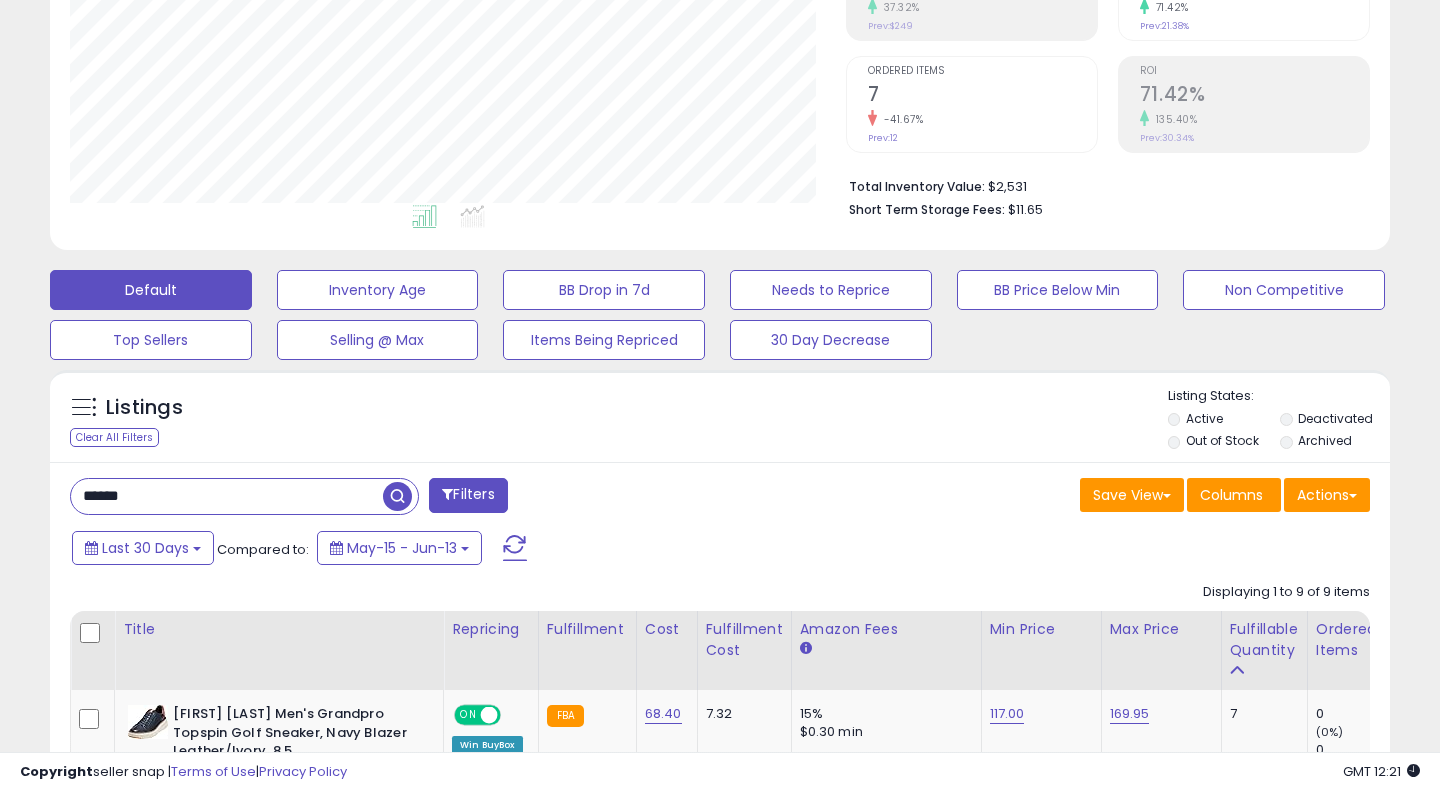 click on "******" at bounding box center [227, 496] 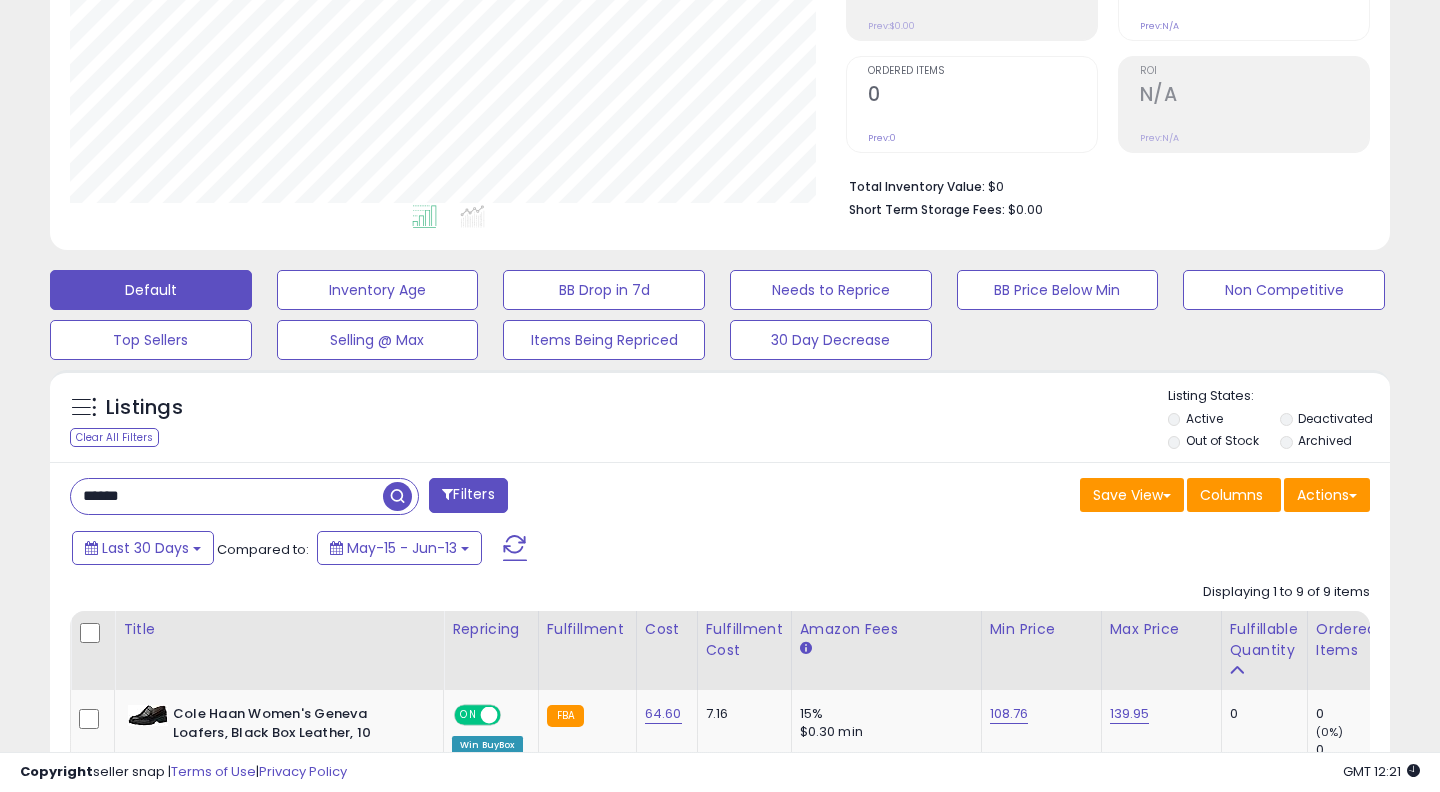 click on "******" at bounding box center [227, 496] 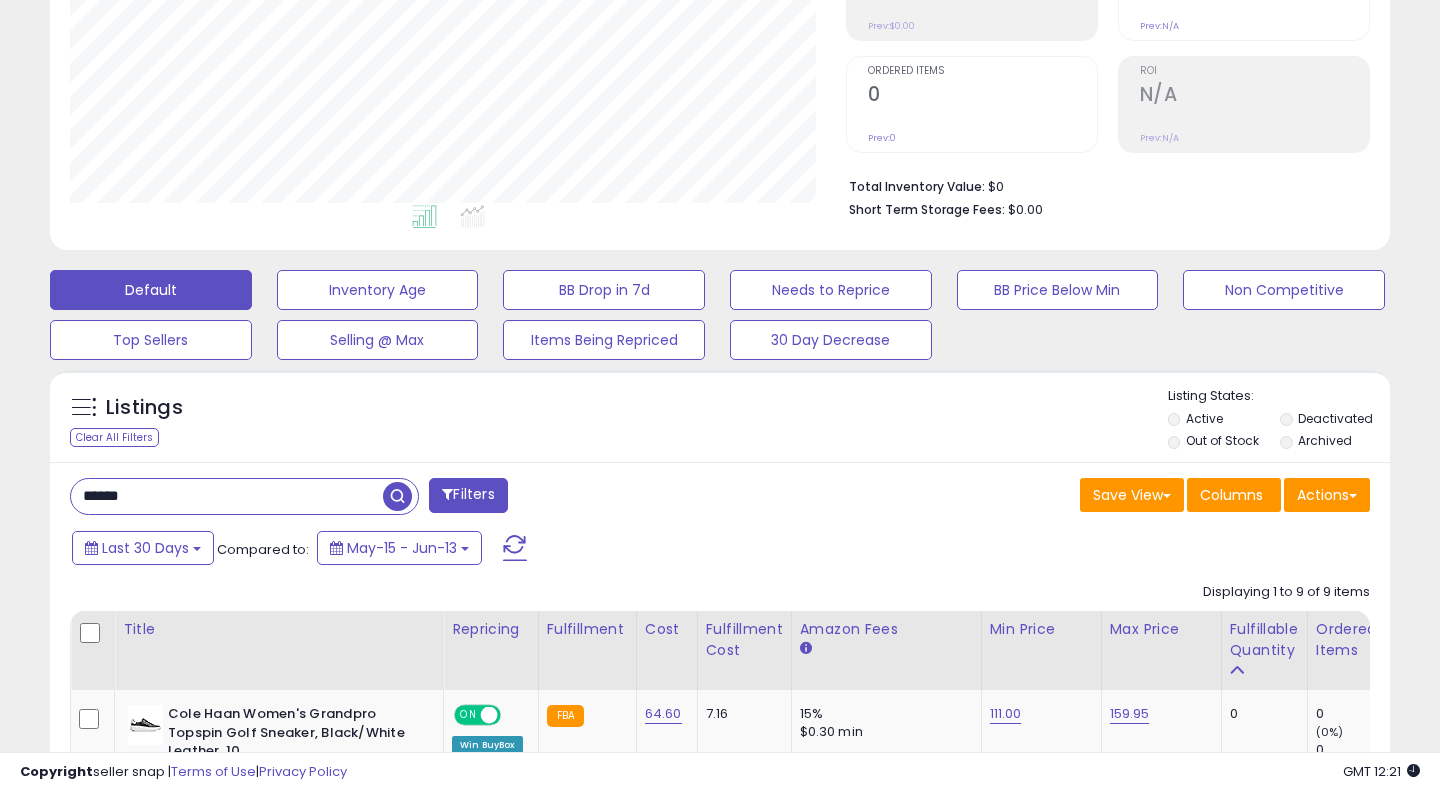 scroll, scrollTop: 999590, scrollLeft: 999224, axis: both 